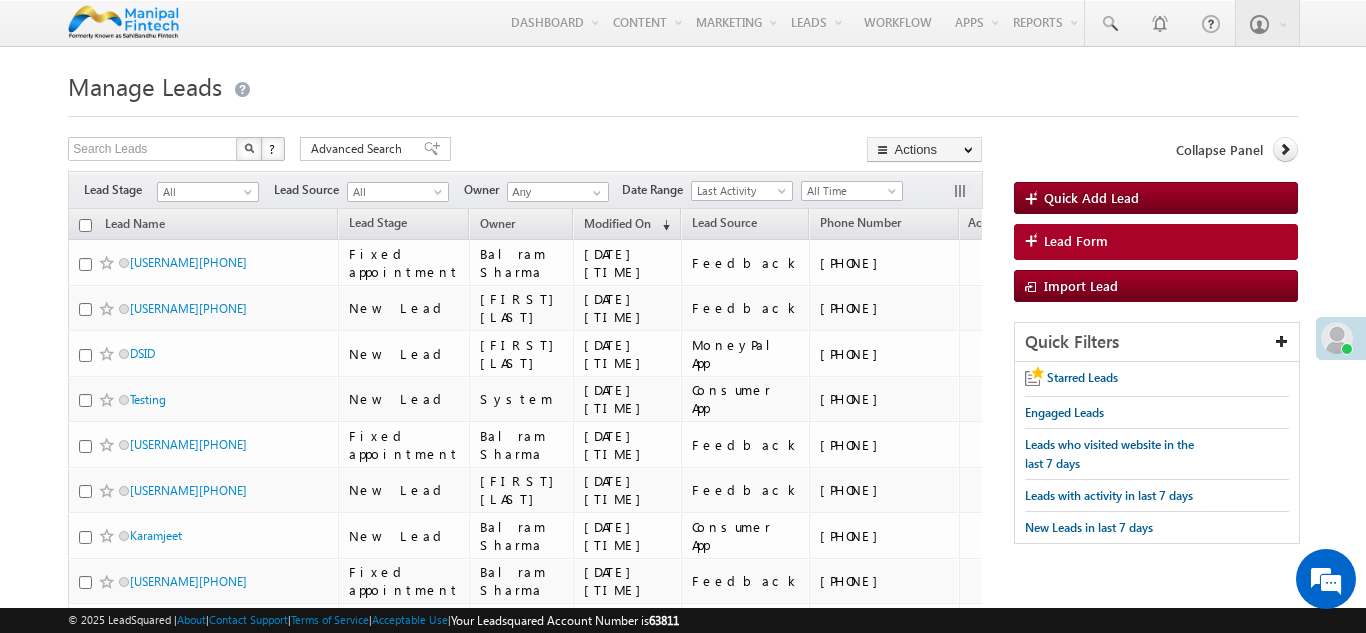 scroll, scrollTop: 0, scrollLeft: 0, axis: both 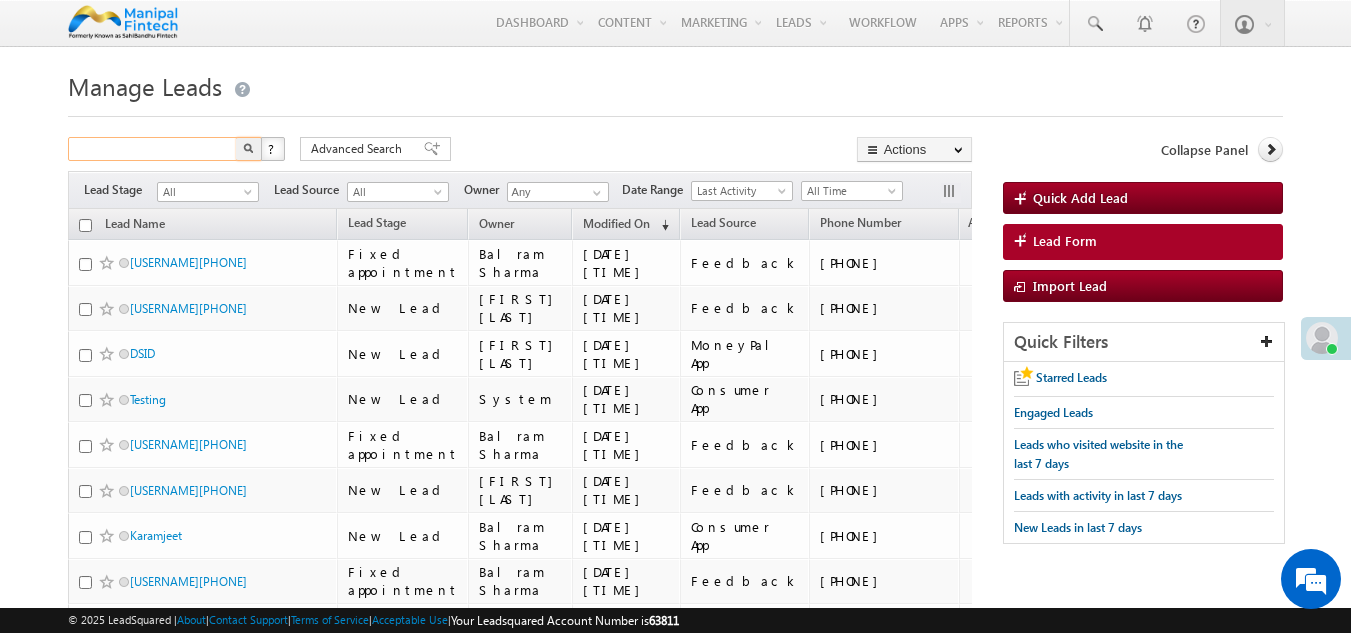 click at bounding box center [153, 149] 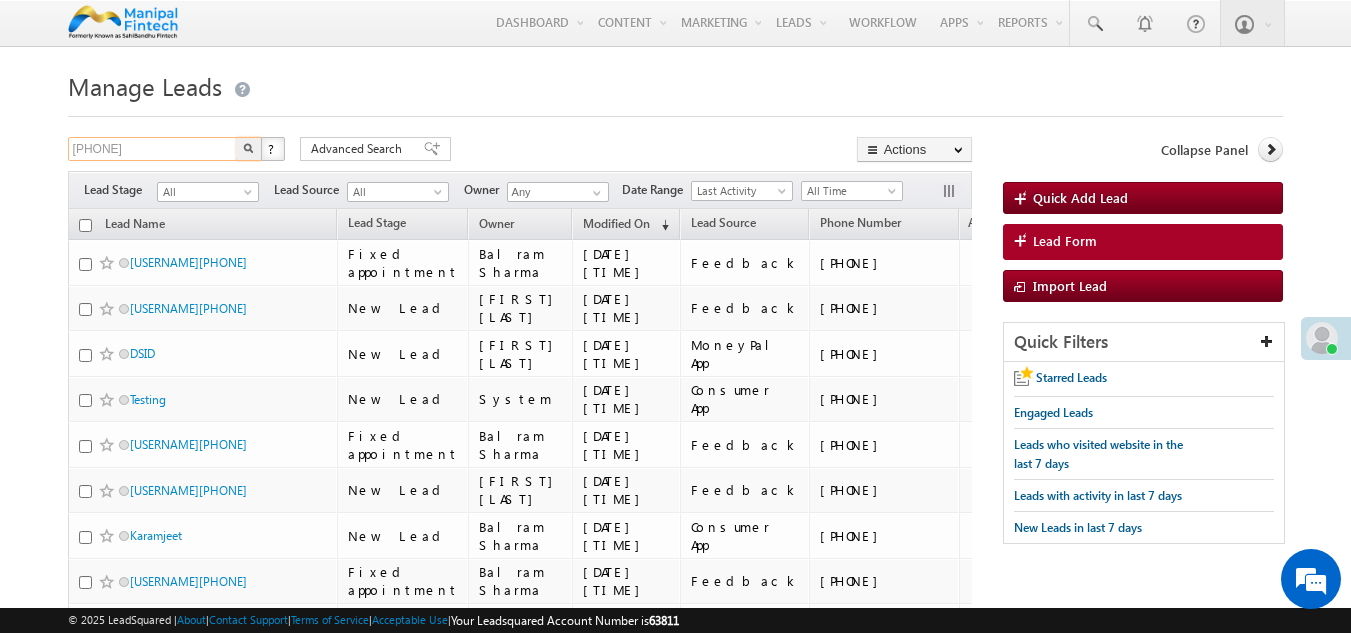 type on "8854156772" 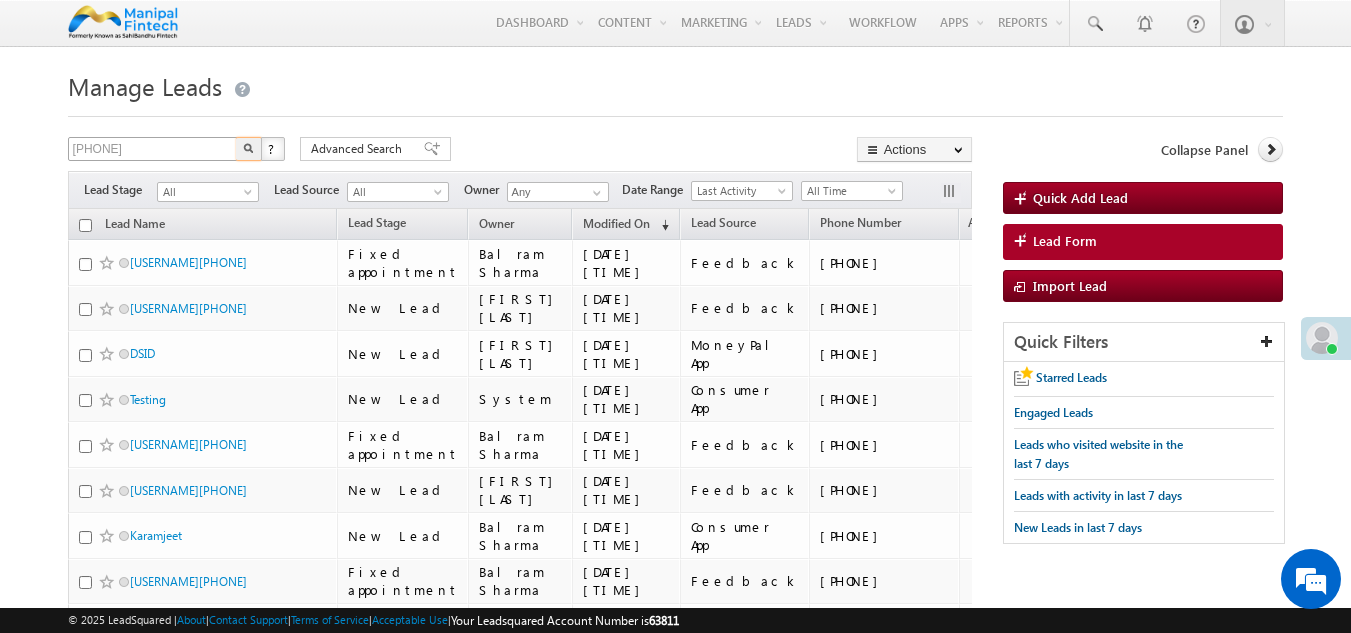 click at bounding box center (249, 149) 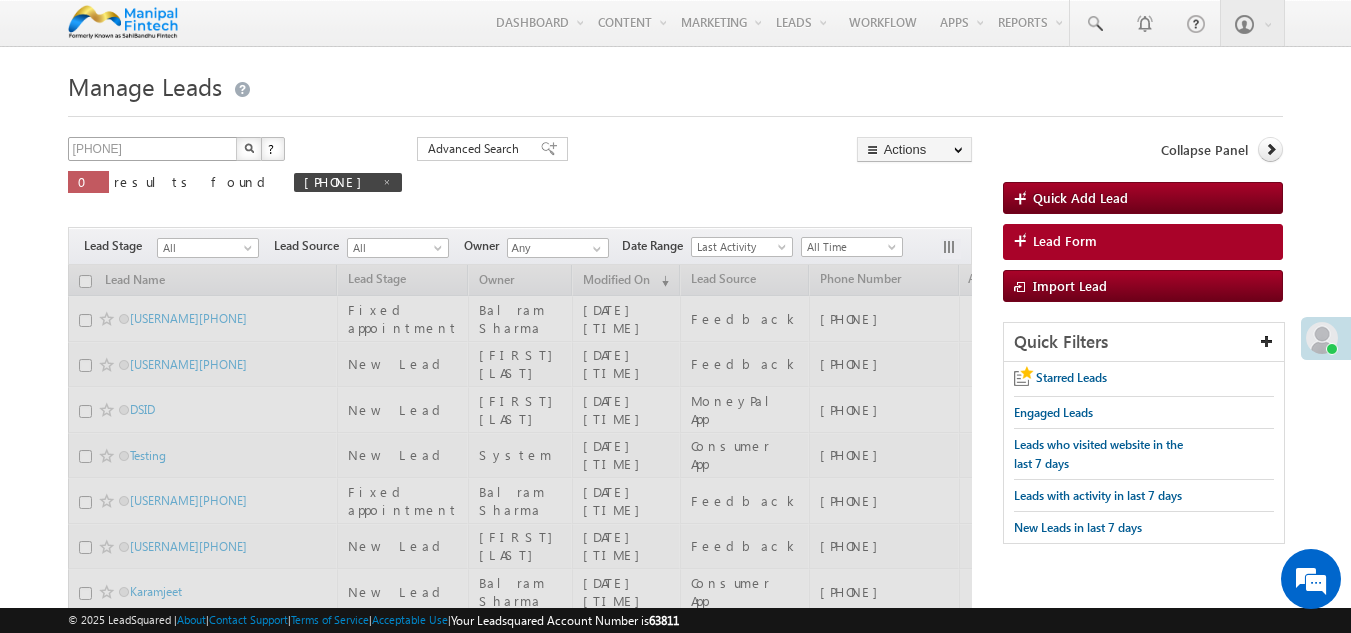 type 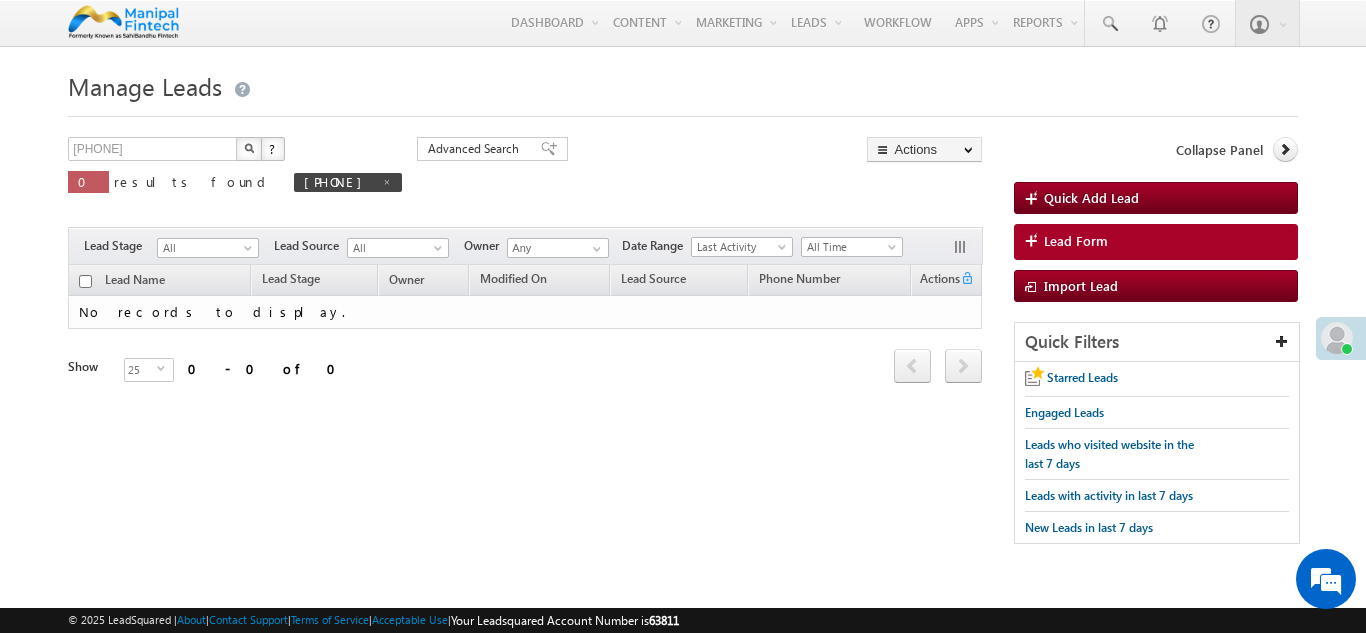 scroll, scrollTop: 0, scrollLeft: 0, axis: both 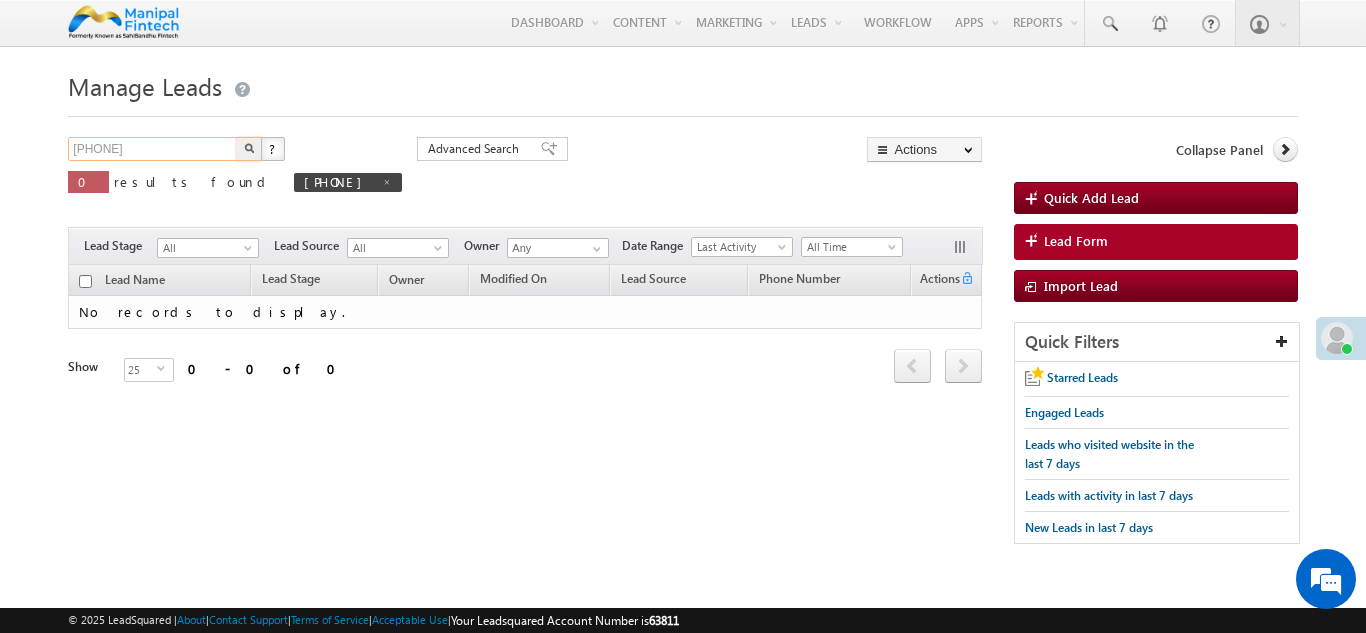click on "8854156772" at bounding box center (153, 149) 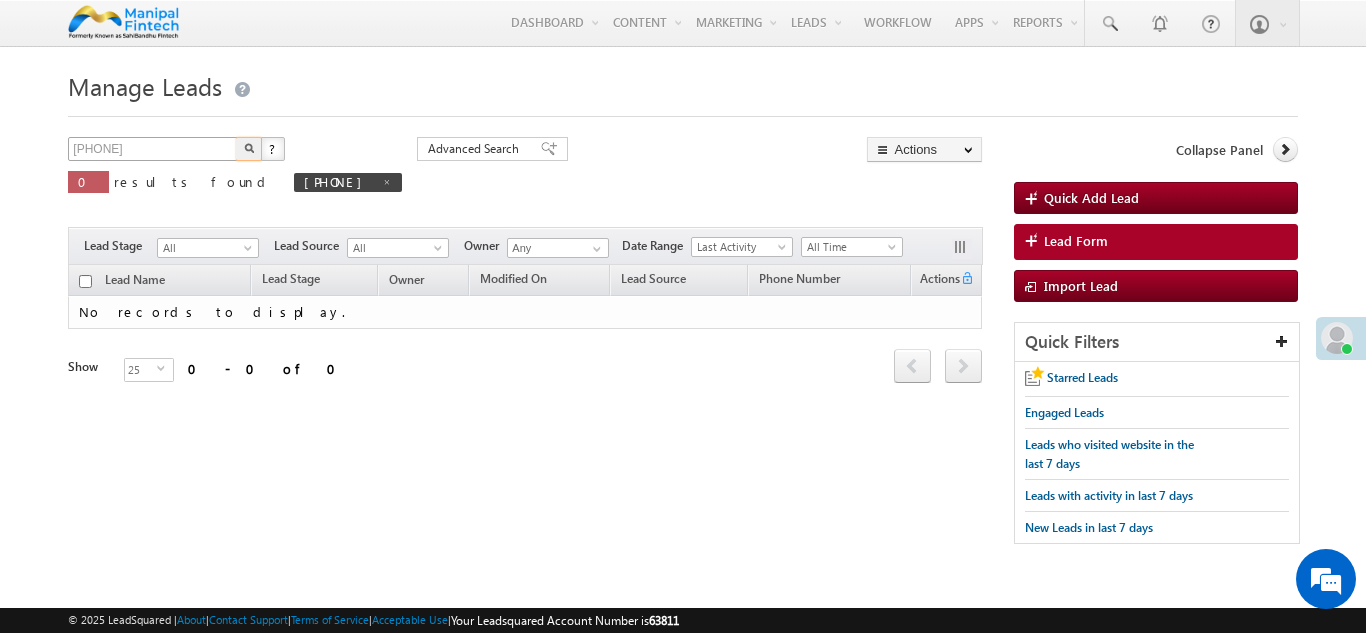 click at bounding box center (249, 149) 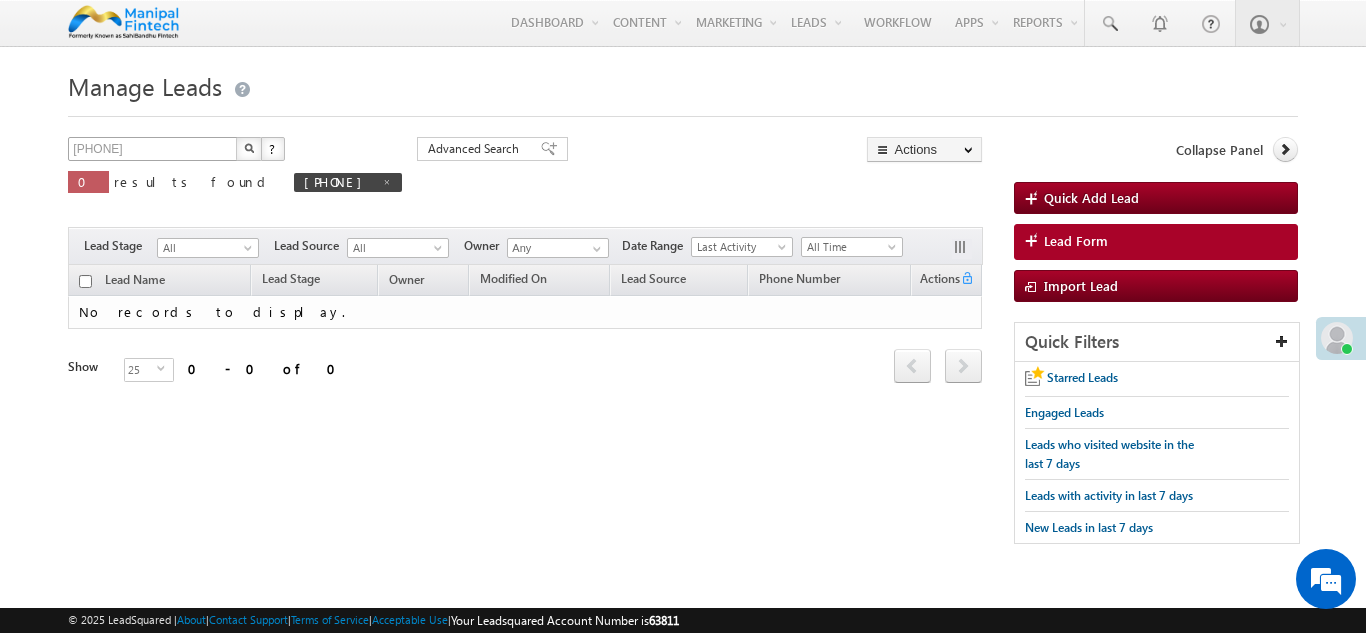 click at bounding box center [249, 149] 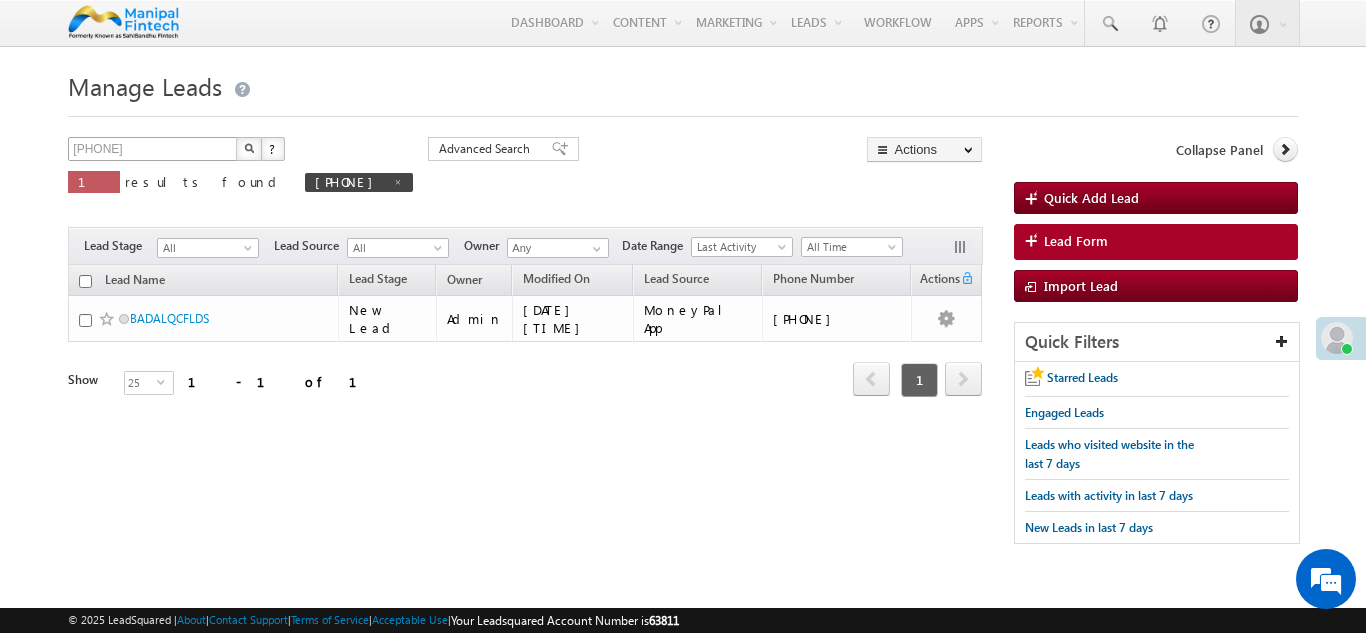 click at bounding box center (249, 149) 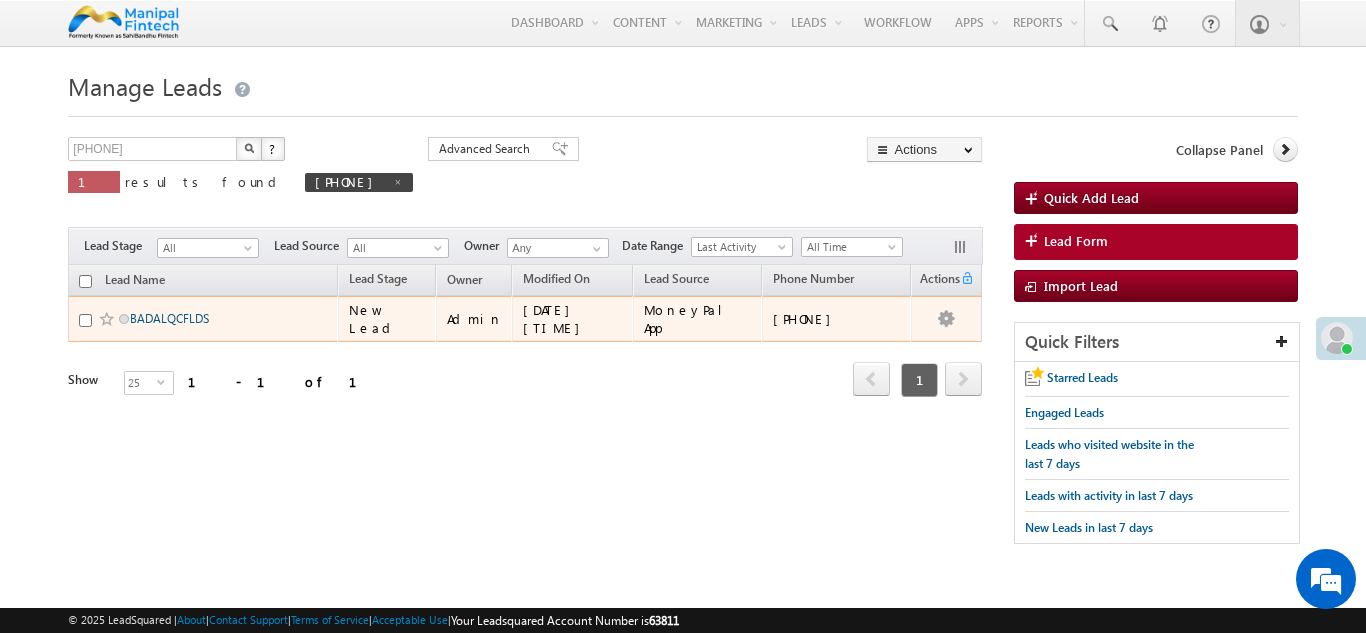 click on "BADALQCFLDS" at bounding box center [169, 318] 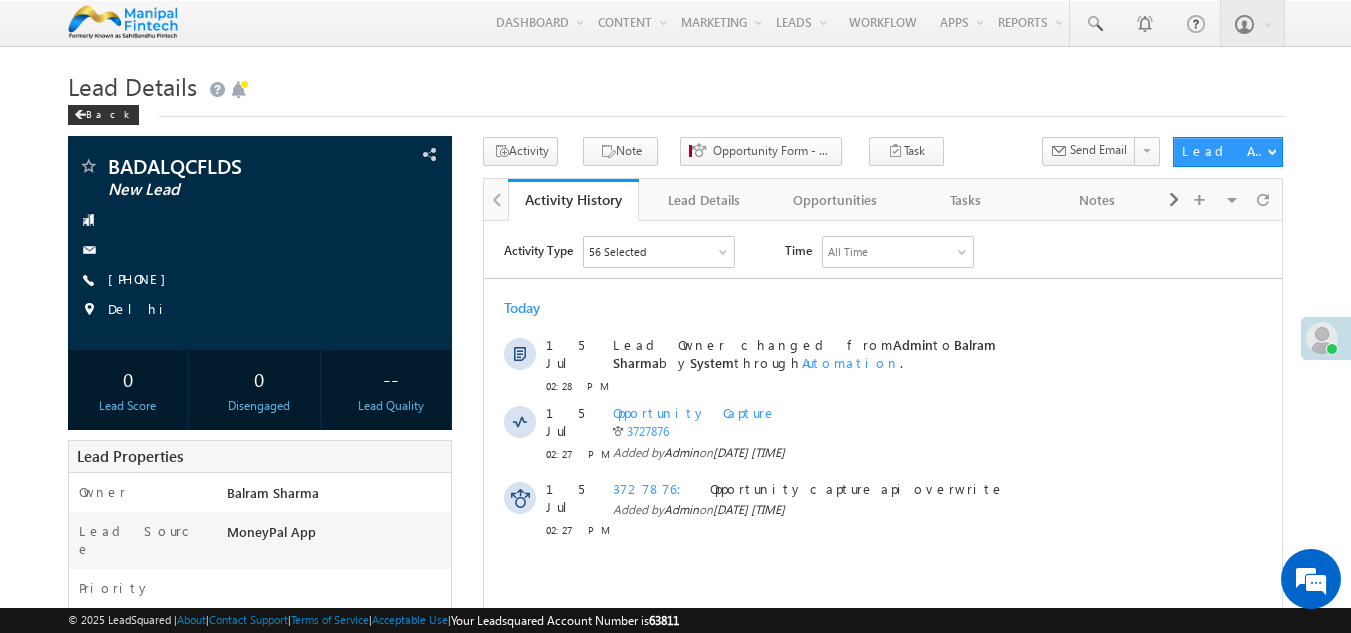 scroll, scrollTop: 0, scrollLeft: 0, axis: both 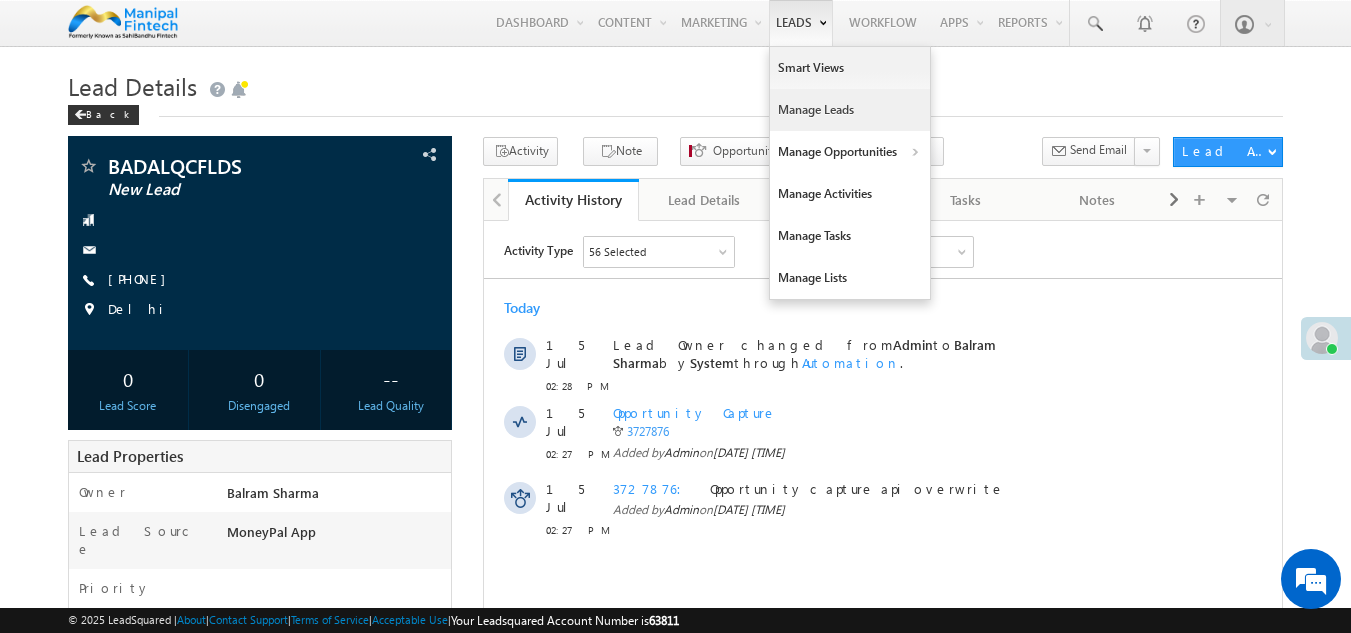 click on "Manage Leads" at bounding box center (850, 110) 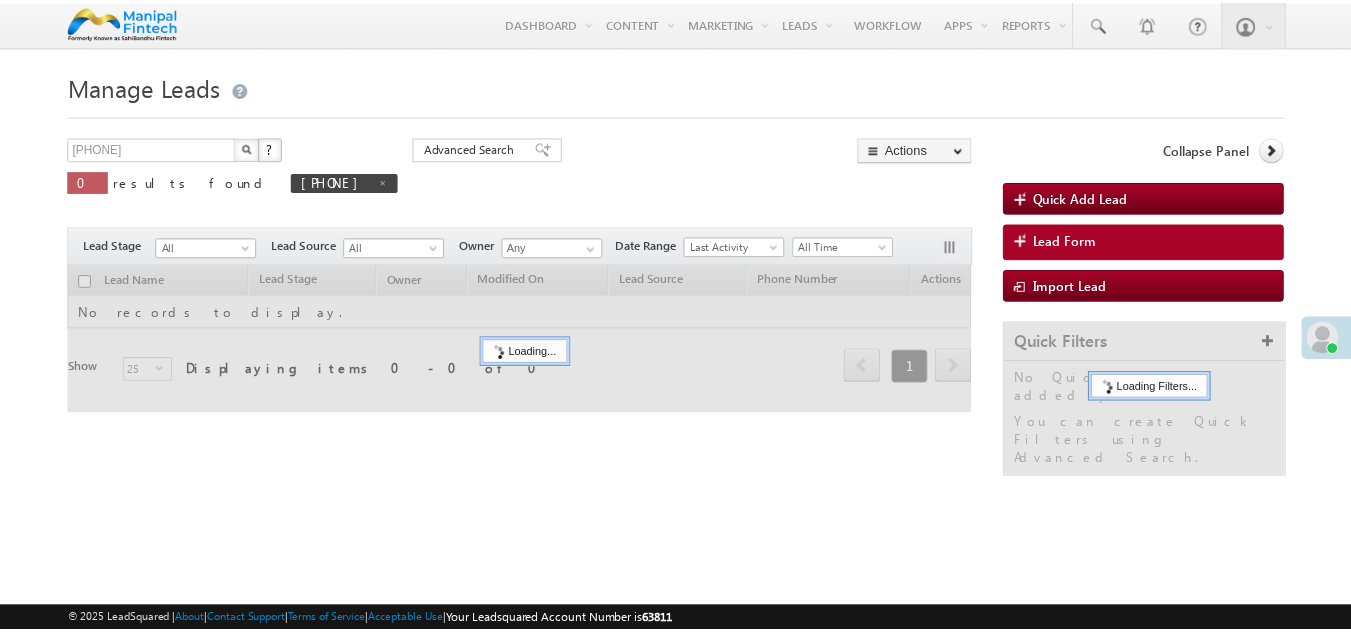 scroll, scrollTop: 0, scrollLeft: 0, axis: both 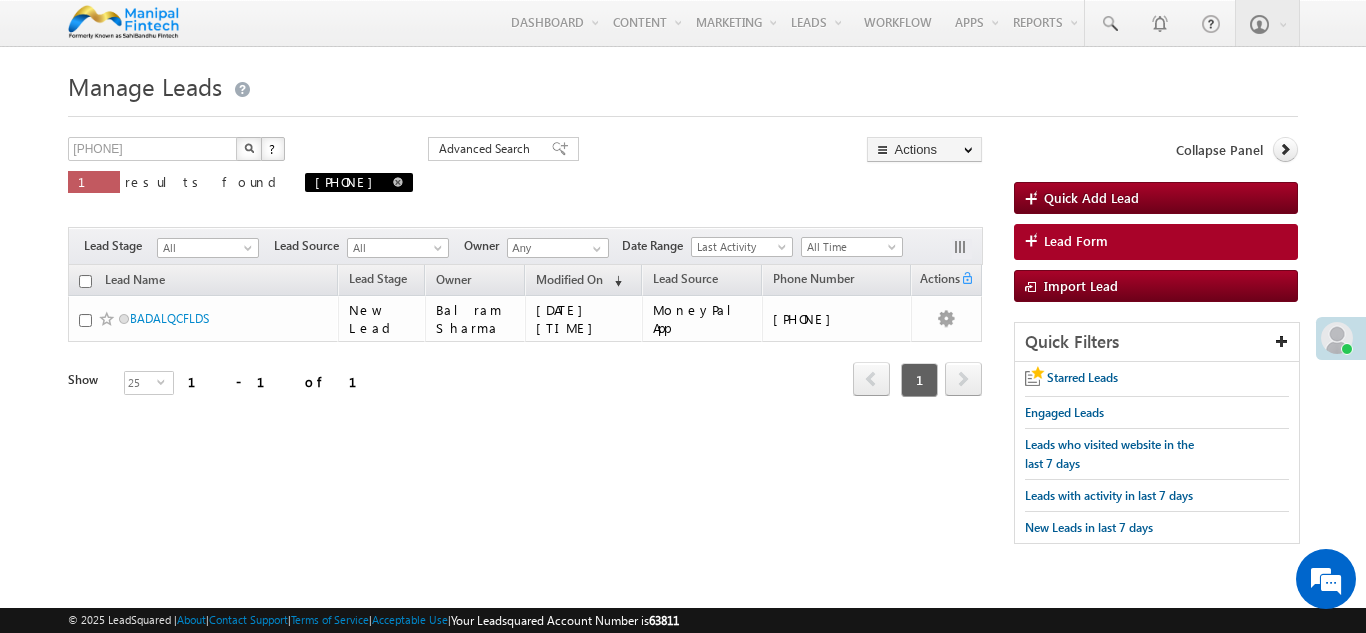 click at bounding box center [398, 182] 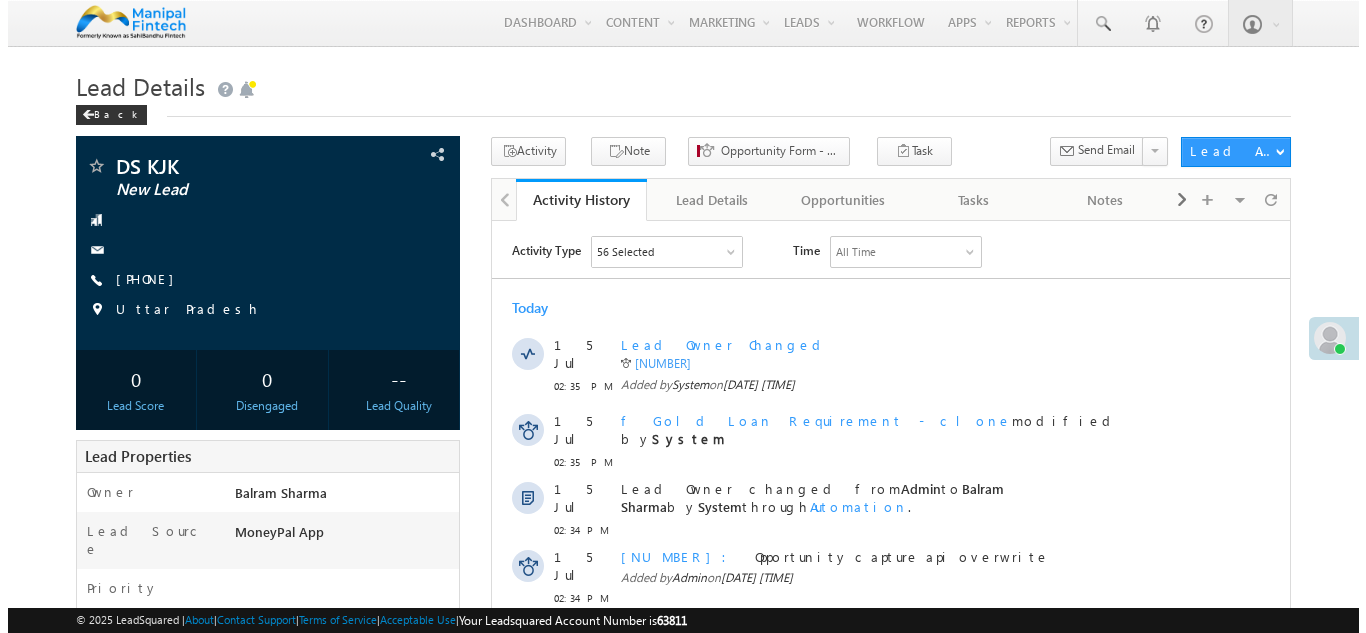 scroll, scrollTop: 0, scrollLeft: 0, axis: both 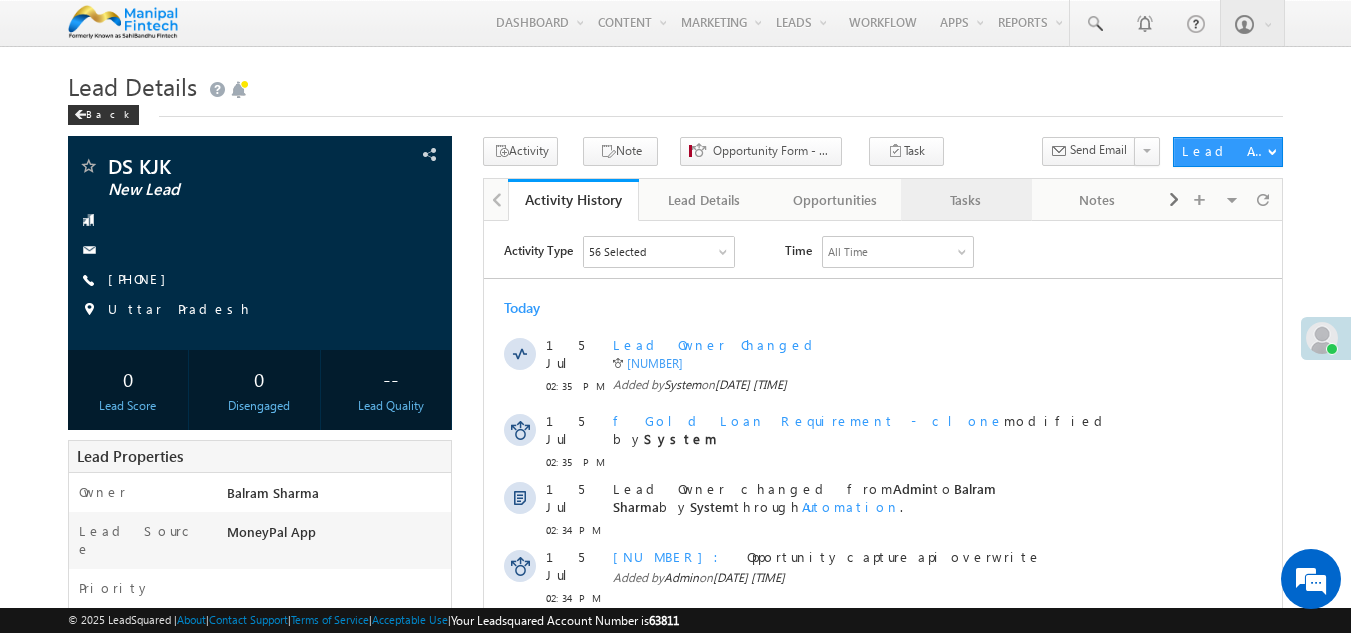 click on "Tasks" at bounding box center [965, 200] 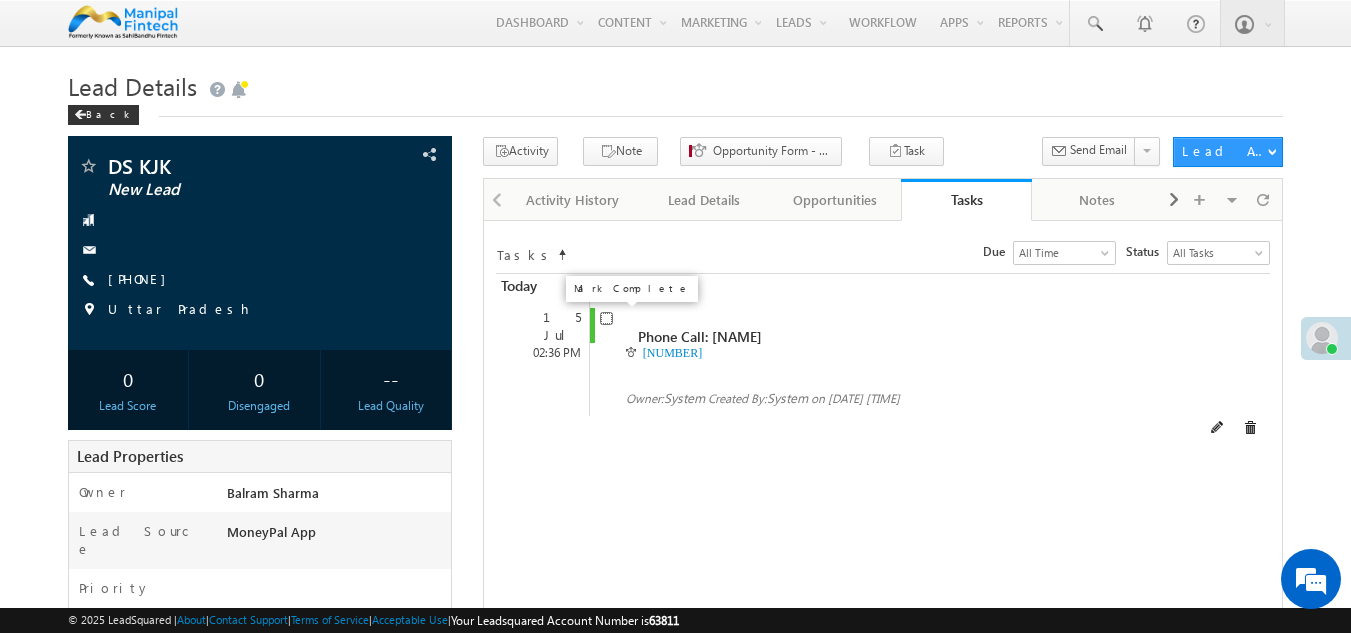 click at bounding box center [606, 318] 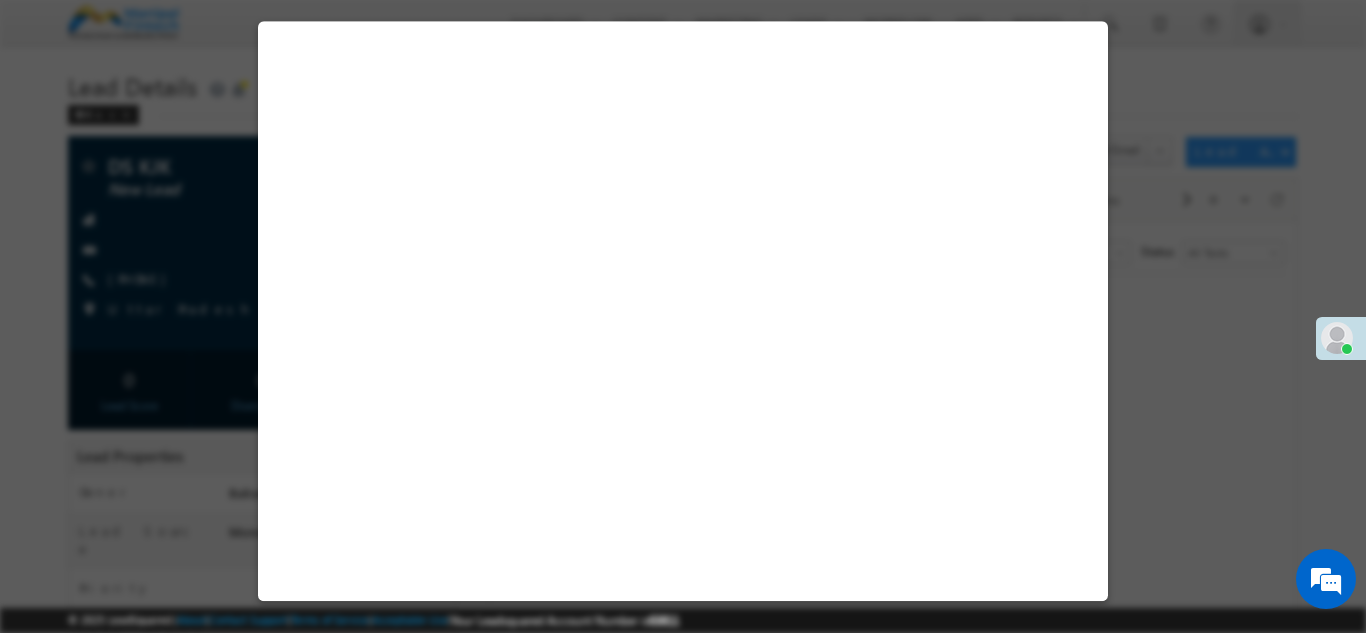 select on "MoneyPal App" 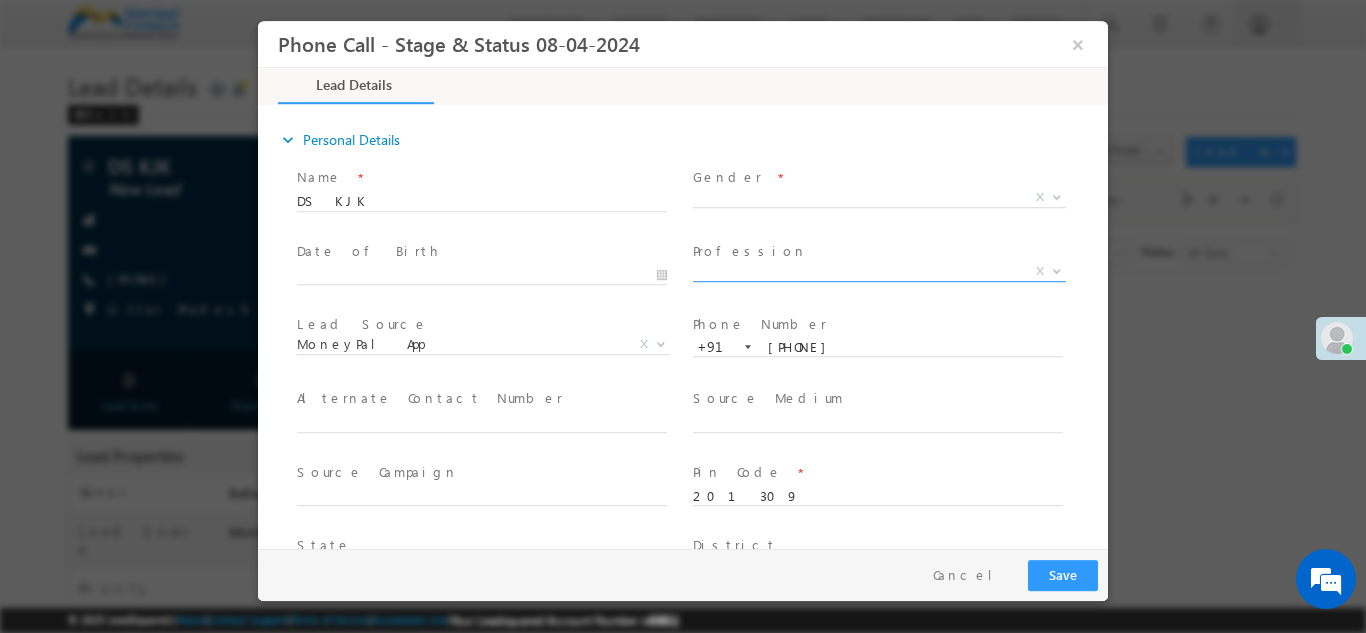 scroll, scrollTop: 0, scrollLeft: 0, axis: both 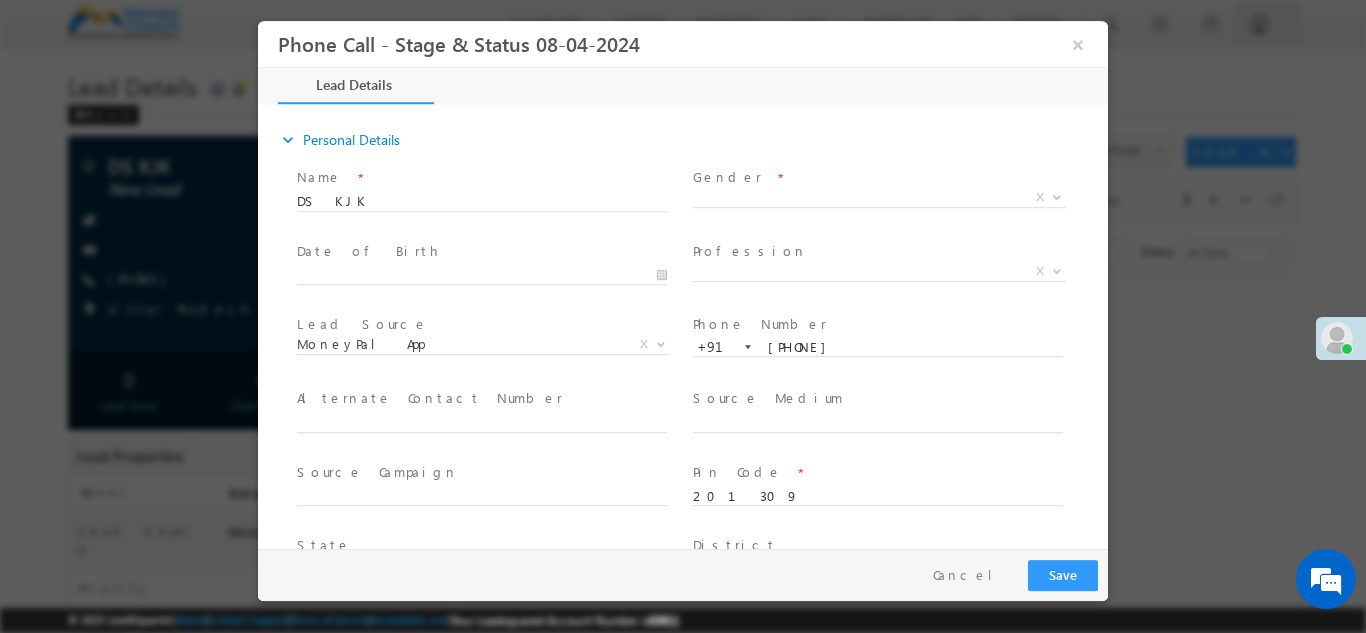 click on "Gender
*" at bounding box center (877, 177) 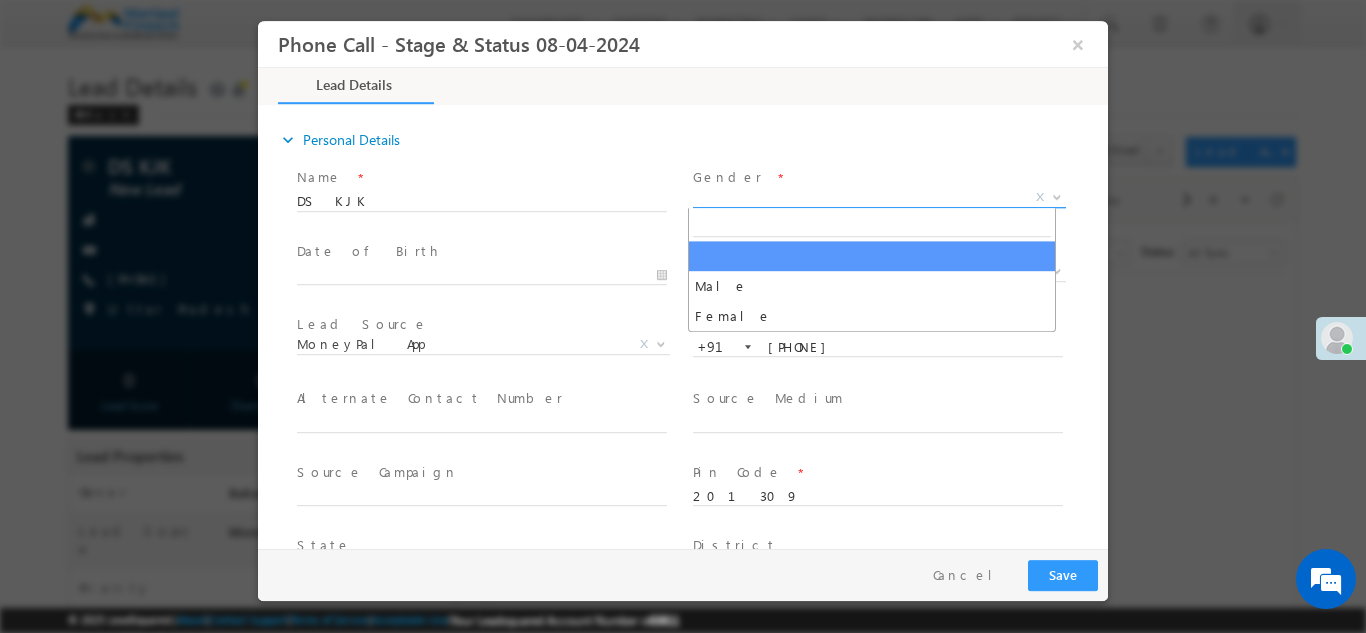 click on "X" at bounding box center (879, 197) 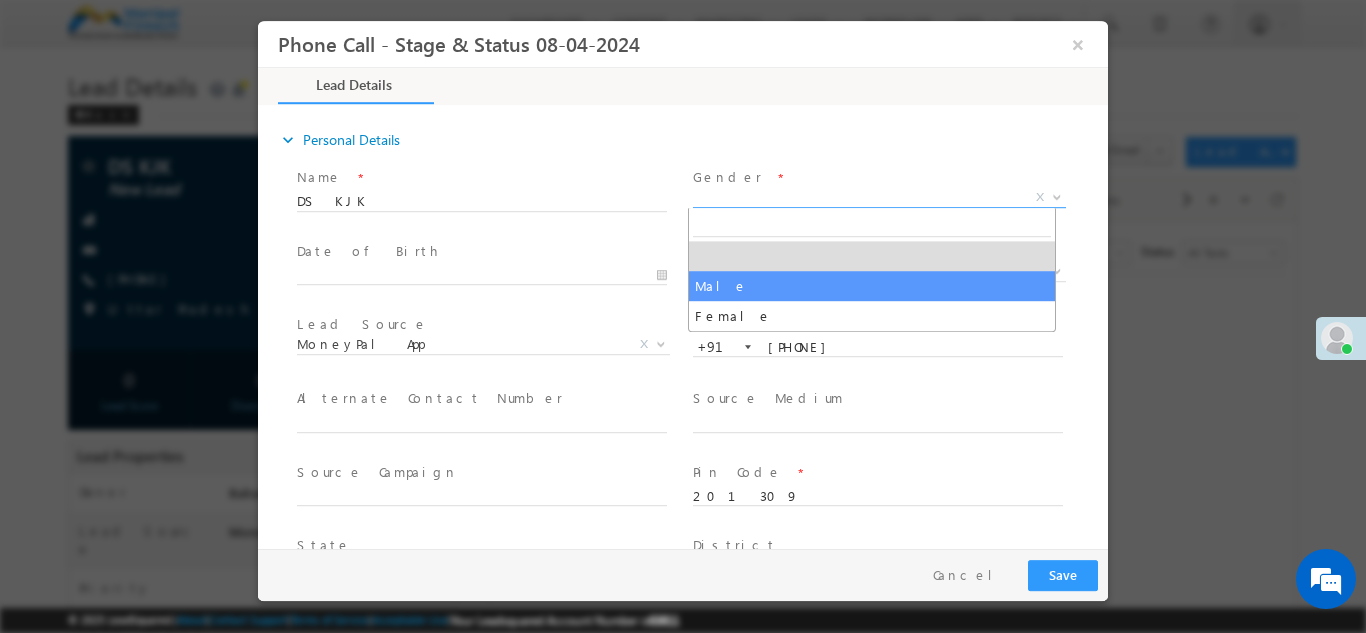 select on "Male" 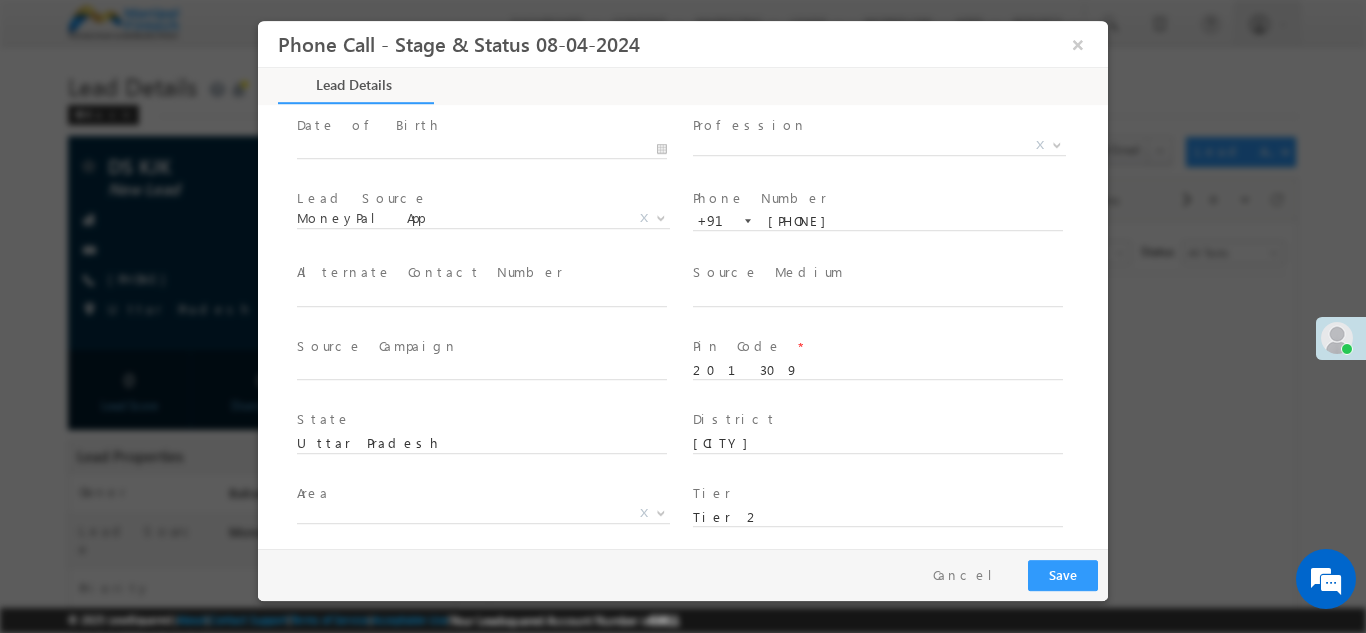 scroll, scrollTop: 127, scrollLeft: 0, axis: vertical 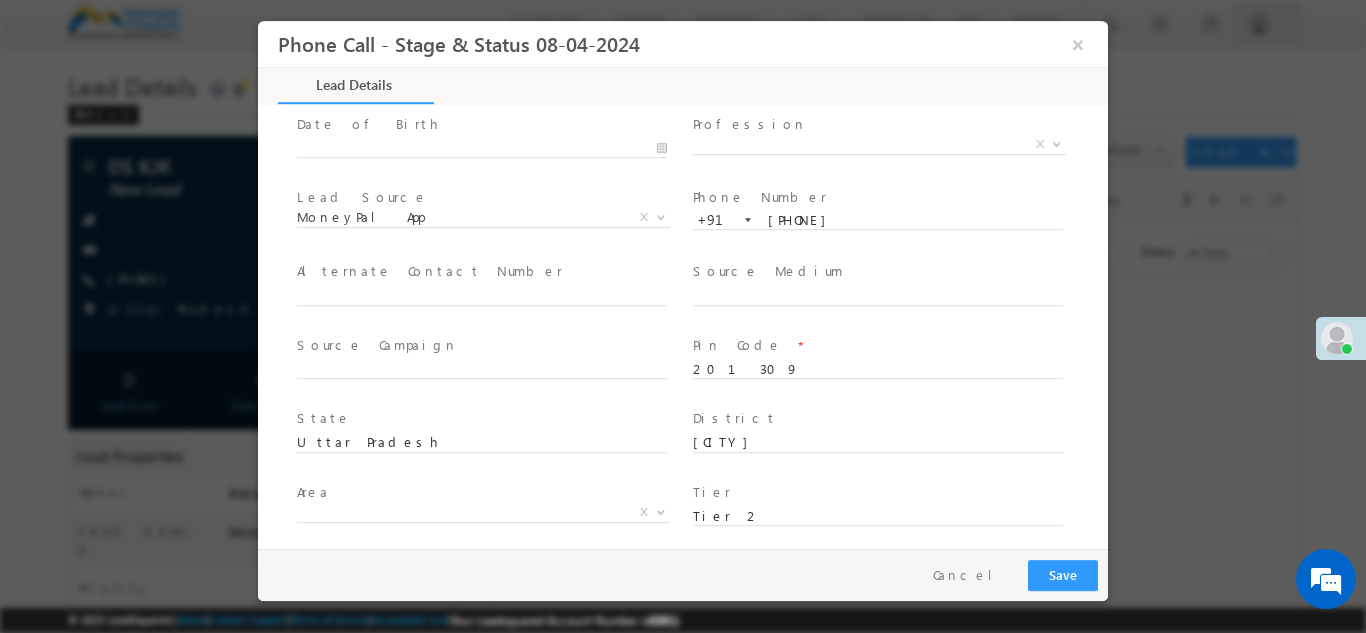 type on "0" 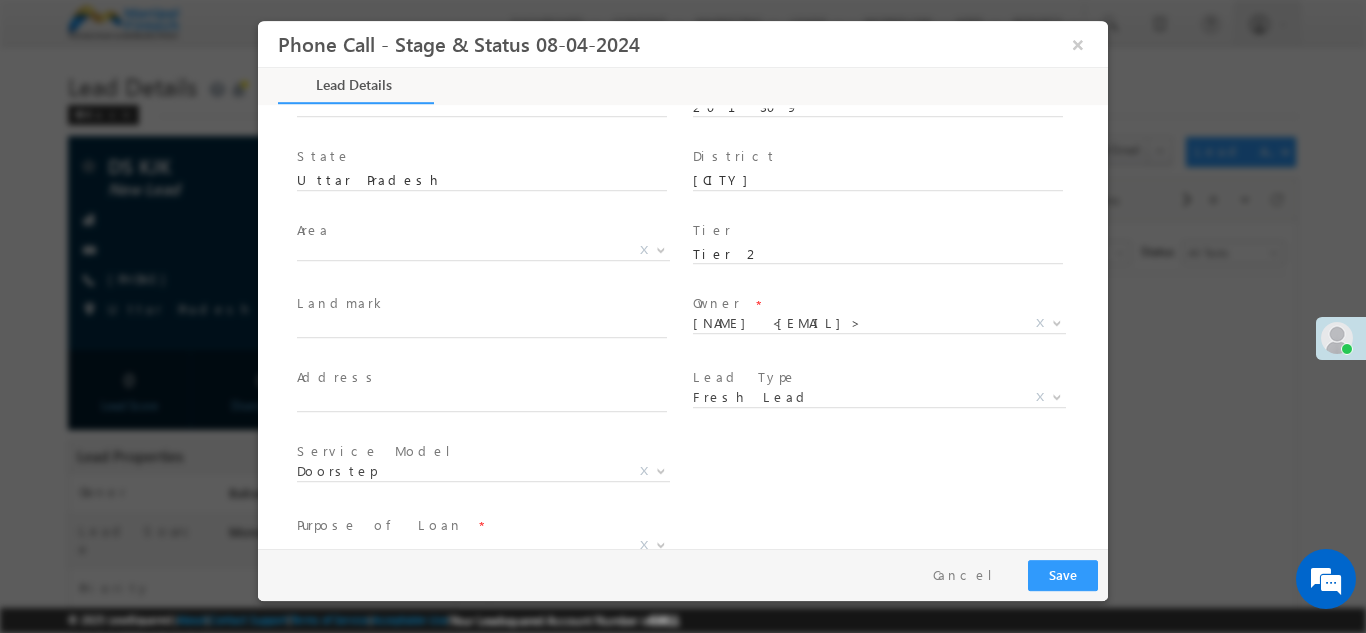 scroll, scrollTop: 390, scrollLeft: 0, axis: vertical 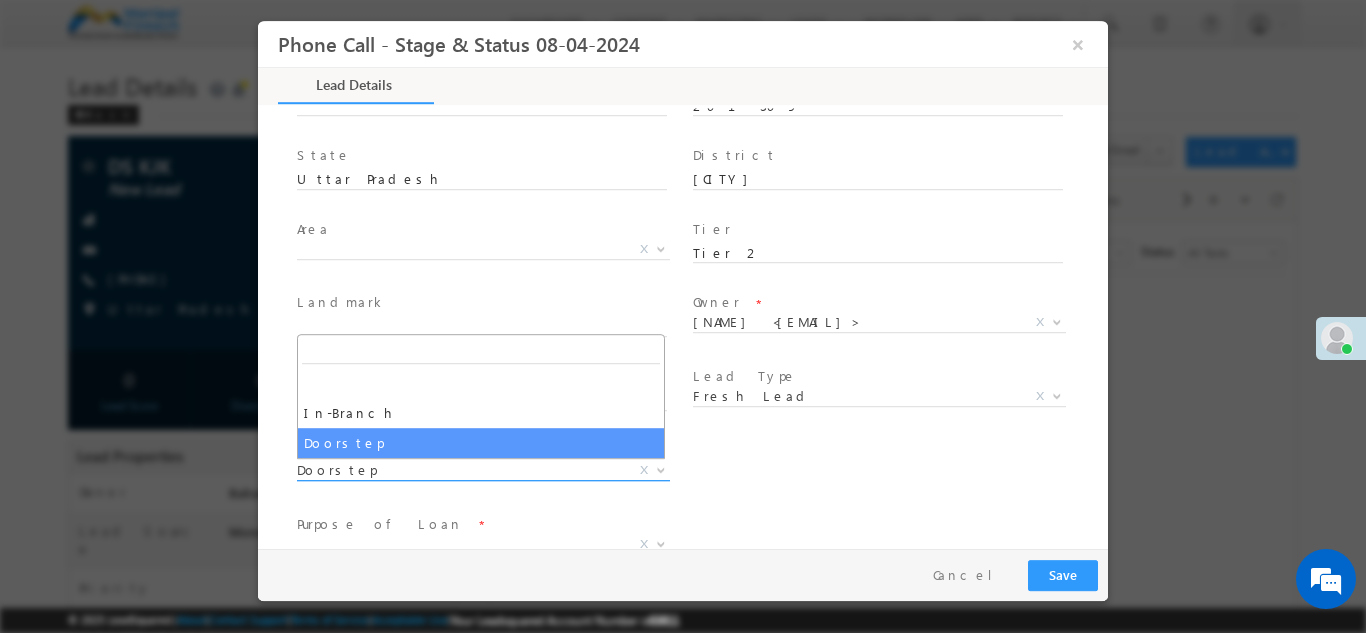 click on "Doorstep" at bounding box center [459, 469] 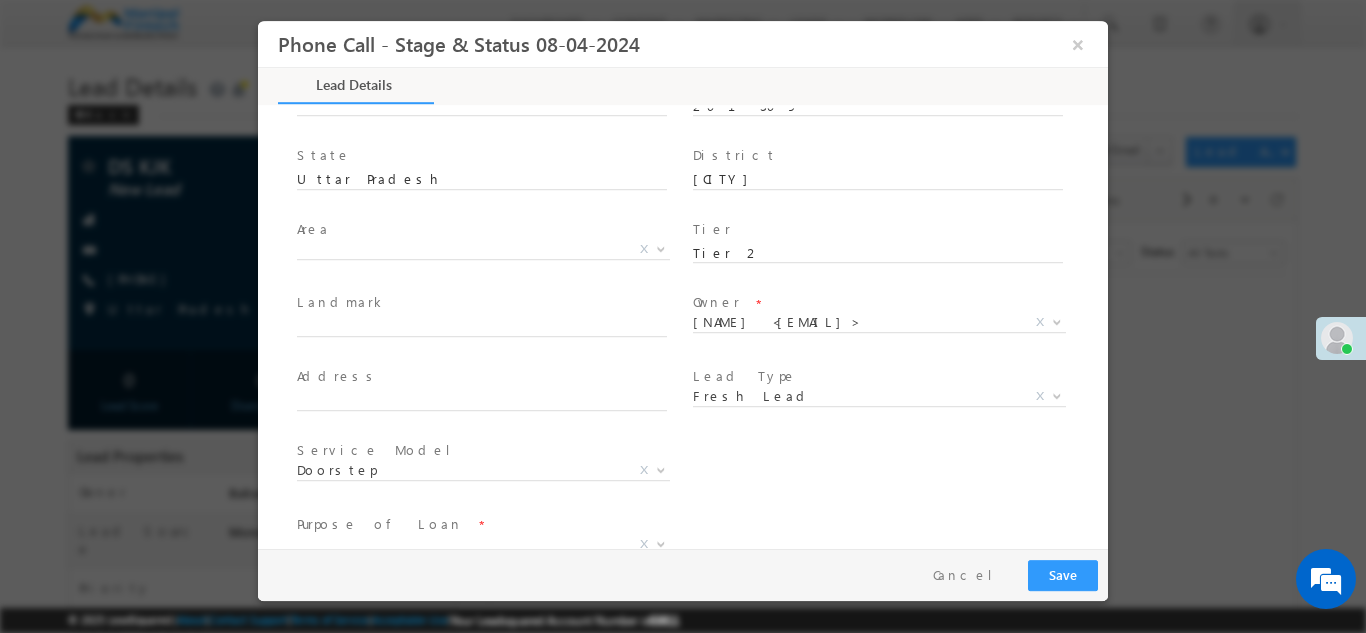 click on "Service Model
*
In-Branch
Doorstep
Doorstep X
BT-Existing Bank/ NBFC
*
HDFC Bank
ICICI Bank
AXIS Bank
DCB Bank
CSB Bank
Federal Bank
State Bank of India
Punjab National Bank
Muthoot Finance
Muthoot Fincorp
Manappuram
Bajaj Finance
IIFL
SBFC
Local Lender
X" at bounding box center (700, 472) 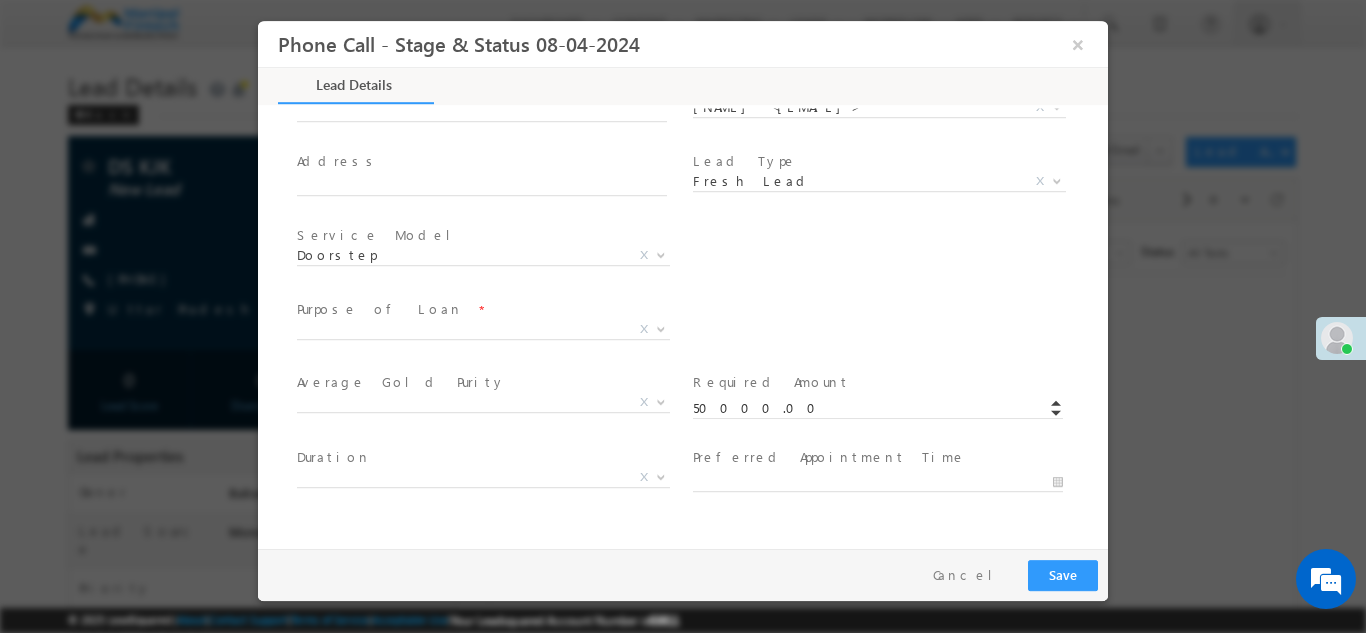 scroll, scrollTop: 606, scrollLeft: 0, axis: vertical 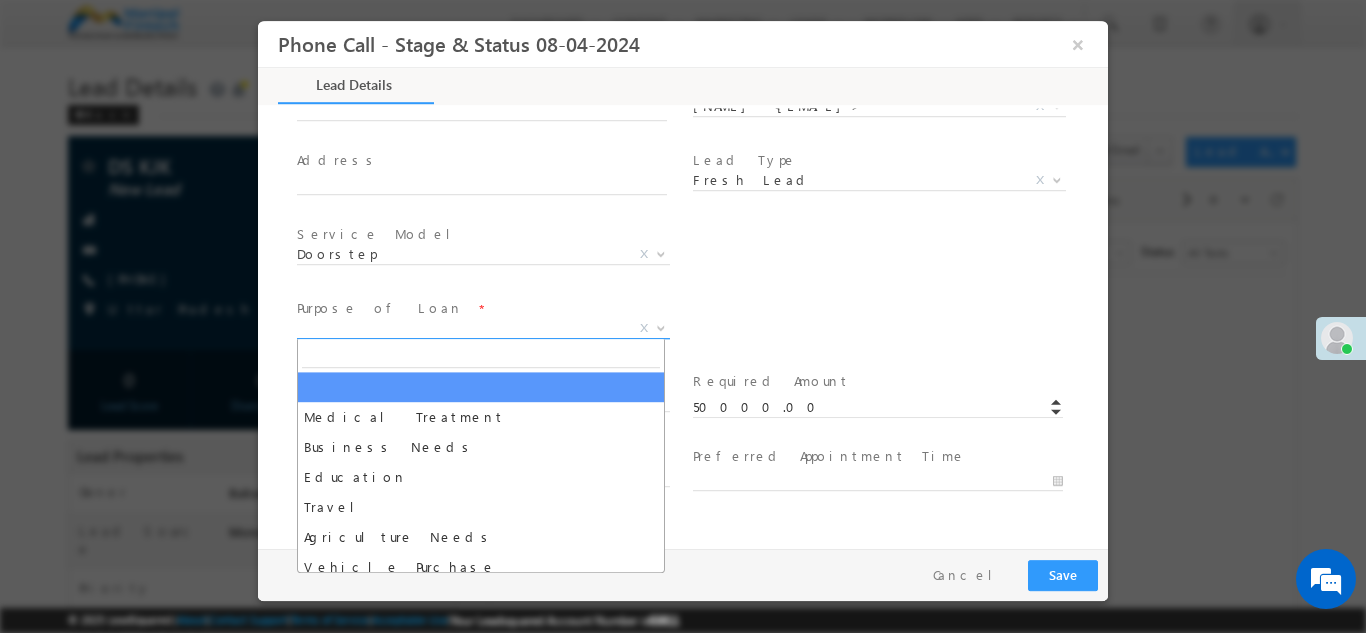 click on "Medical Treatment
Business Needs
Education
Travel
Agriculture Needs
Vehicle Purchase
Buying or Renovating Home
Personal Needs
NA
X" at bounding box center [491, 331] 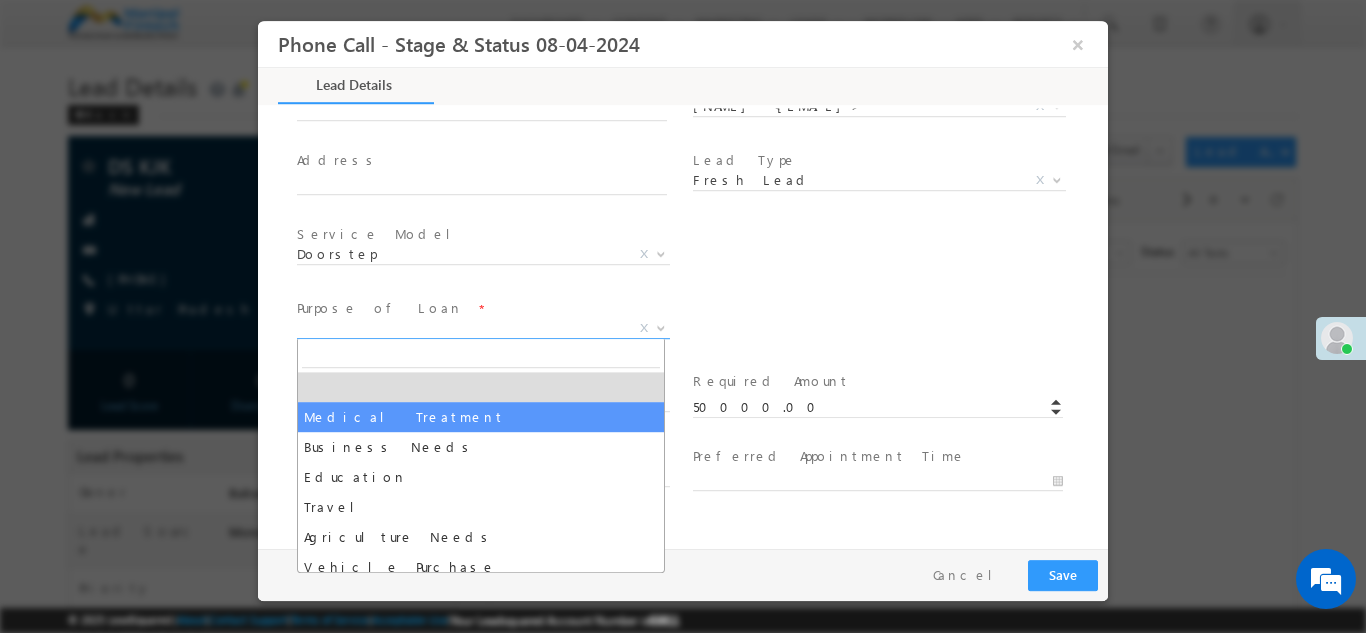 select on "Medical Treatment" 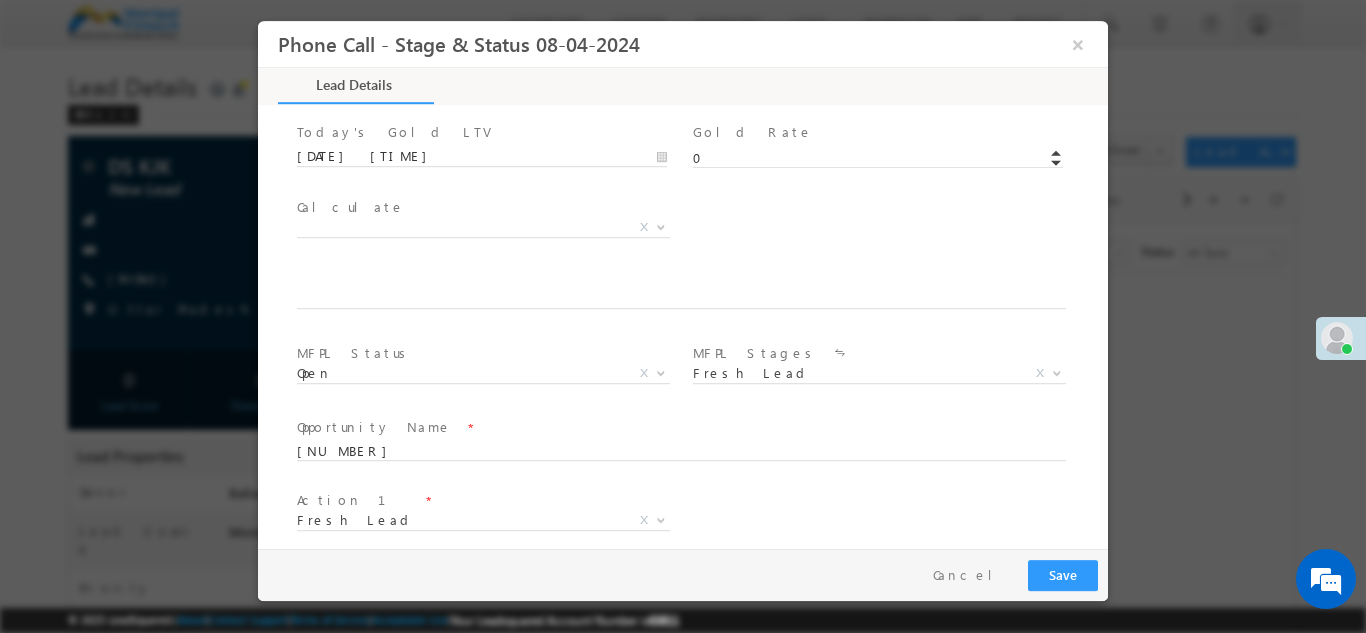 scroll, scrollTop: 1168, scrollLeft: 0, axis: vertical 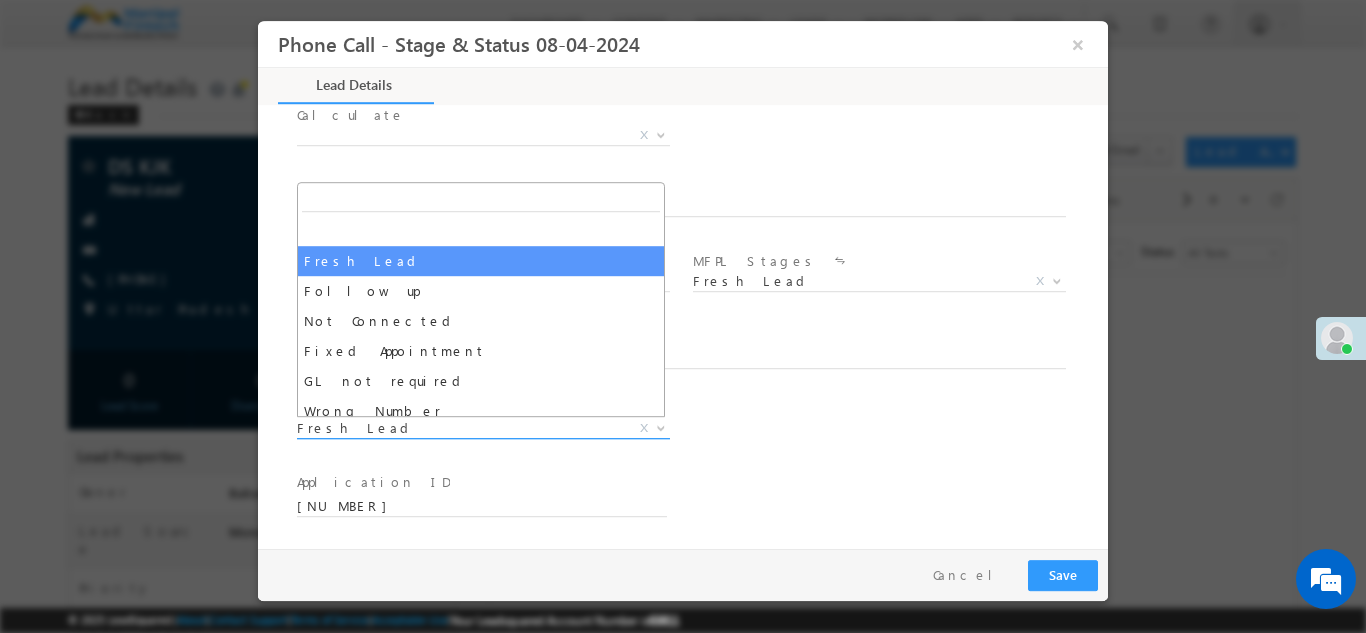 click on "Fresh Lead" at bounding box center [459, 427] 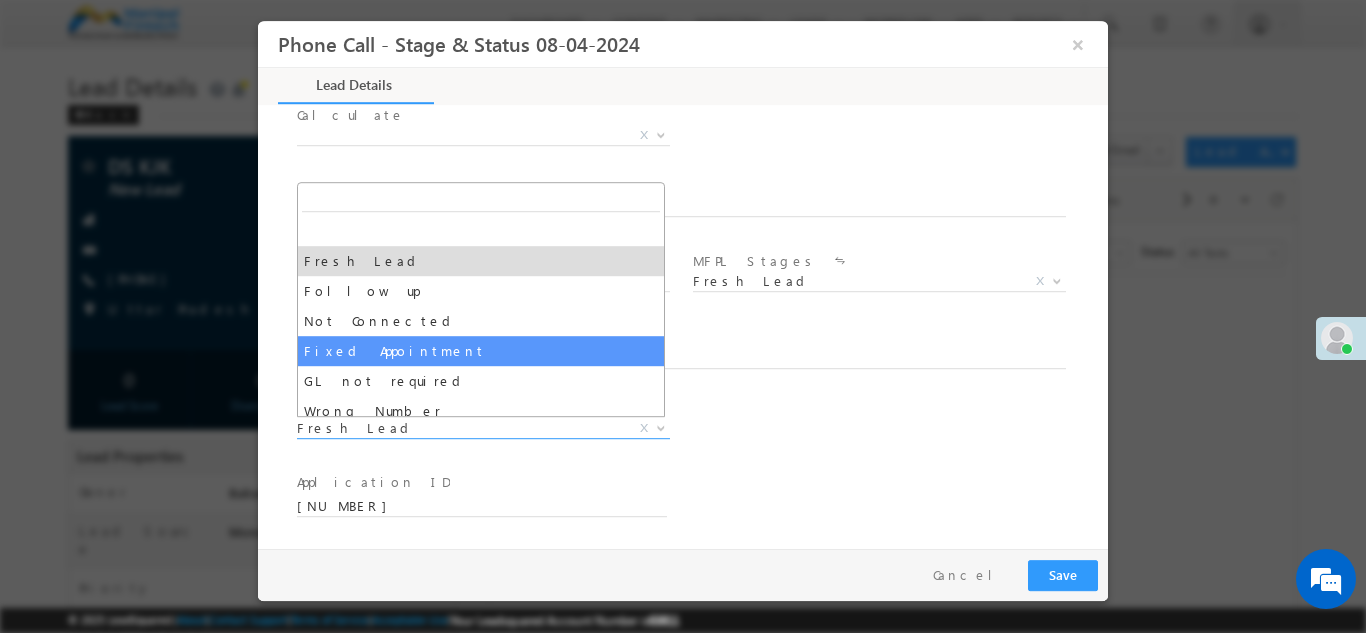select on "Fixed Appointment" 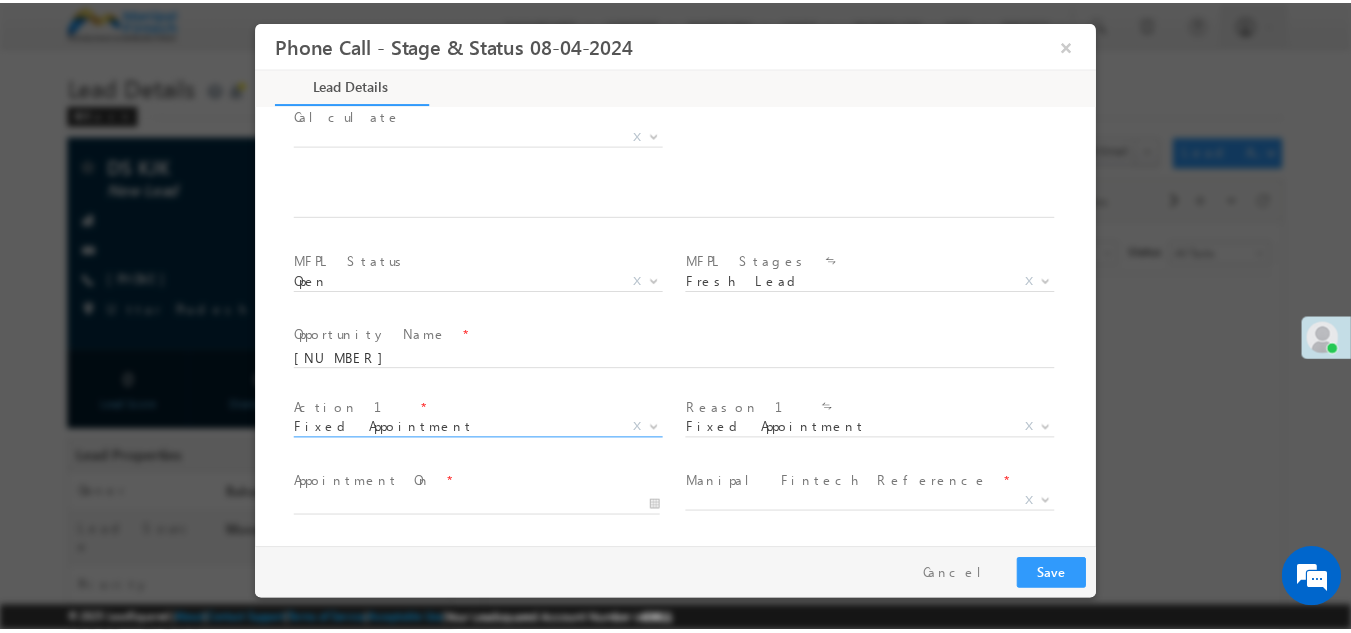 scroll, scrollTop: 1315, scrollLeft: 0, axis: vertical 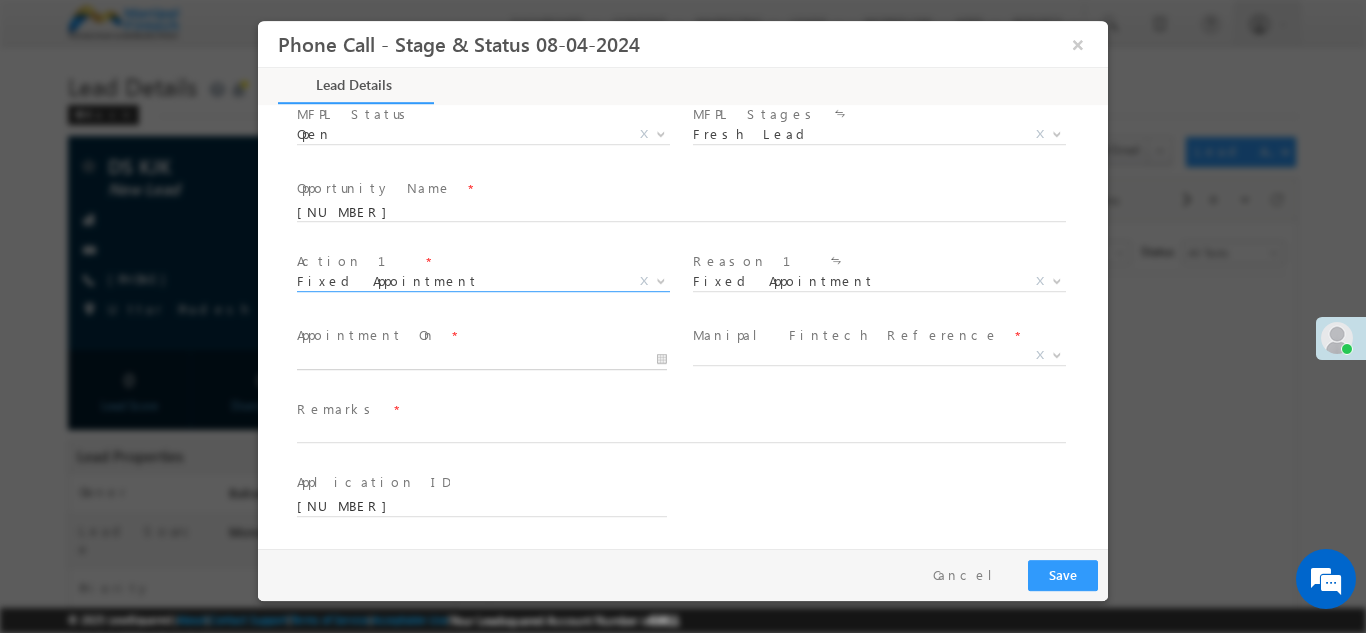 type on "07/15/25 2:37 PM" 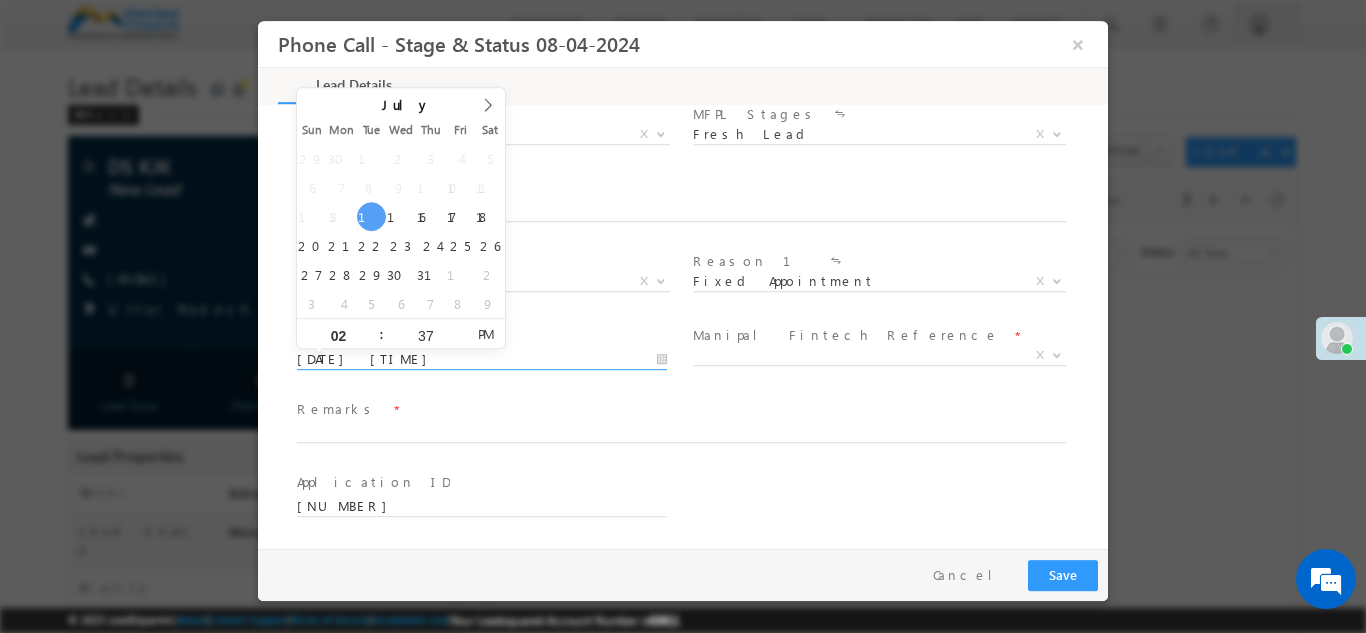 click on "07/15/25 2:37 PM" at bounding box center (482, 359) 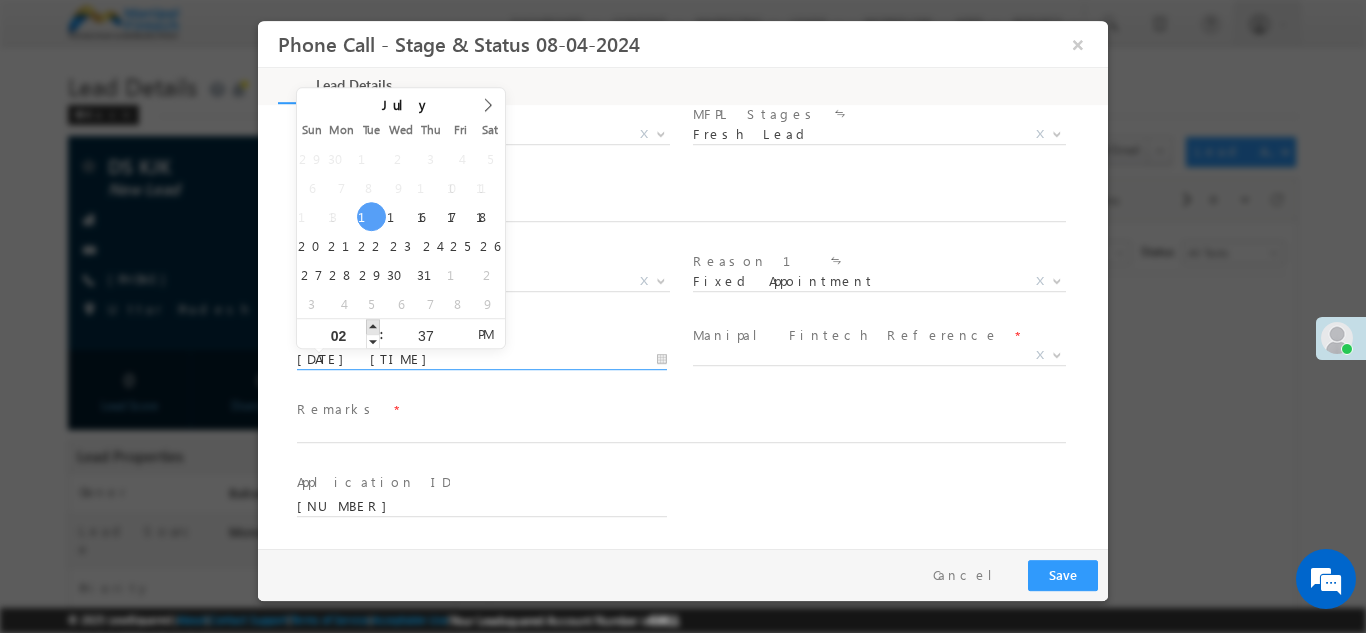 type on "07/15/25 3:37 PM" 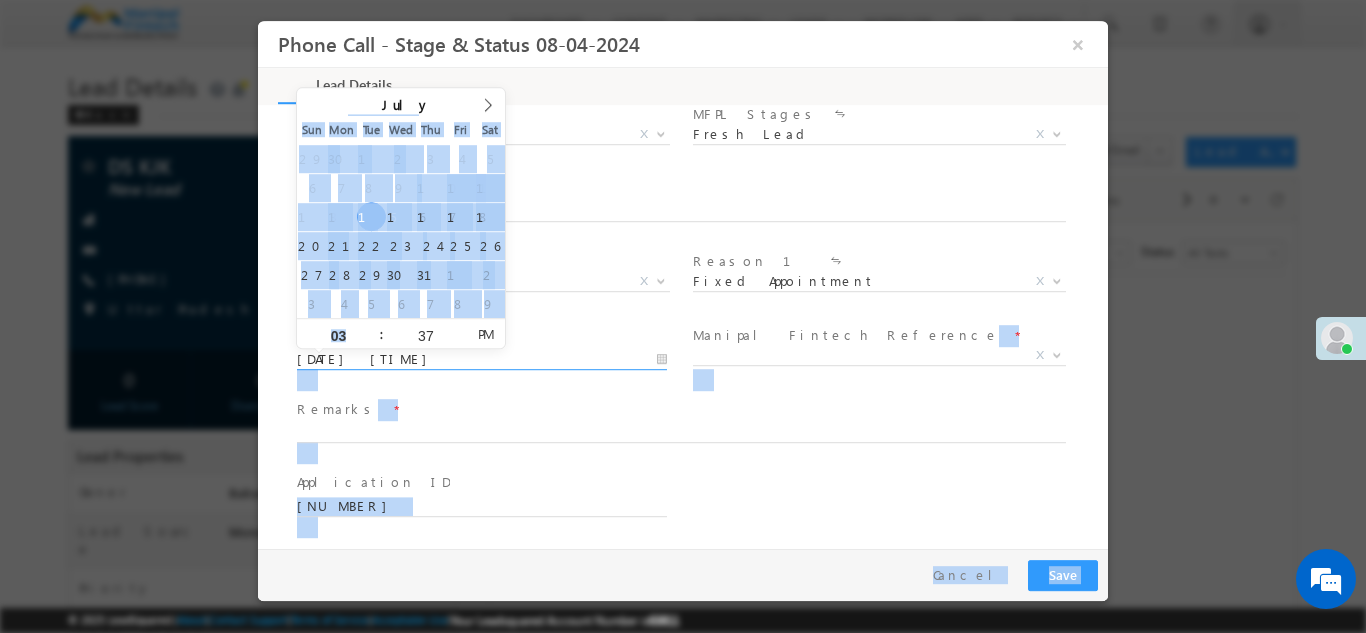 drag, startPoint x: 371, startPoint y: 327, endPoint x: 419, endPoint y: 377, distance: 69.31089 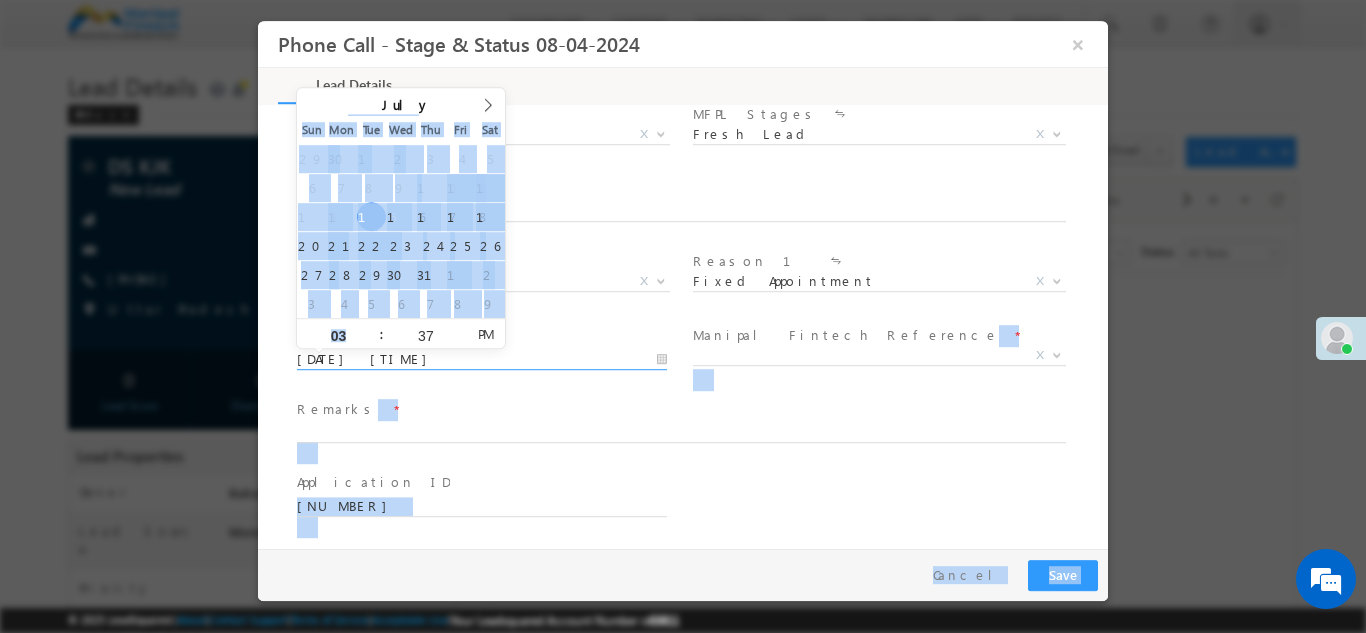 click at bounding box center [481, 379] 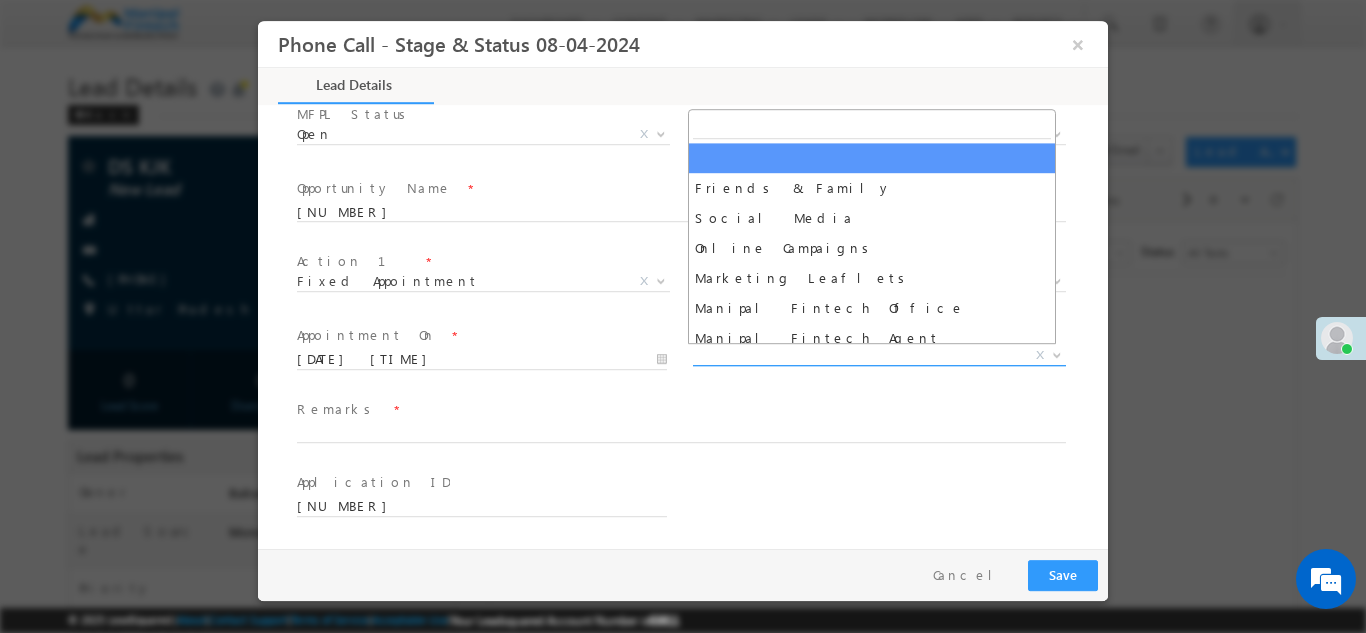 click on "X" at bounding box center [879, 355] 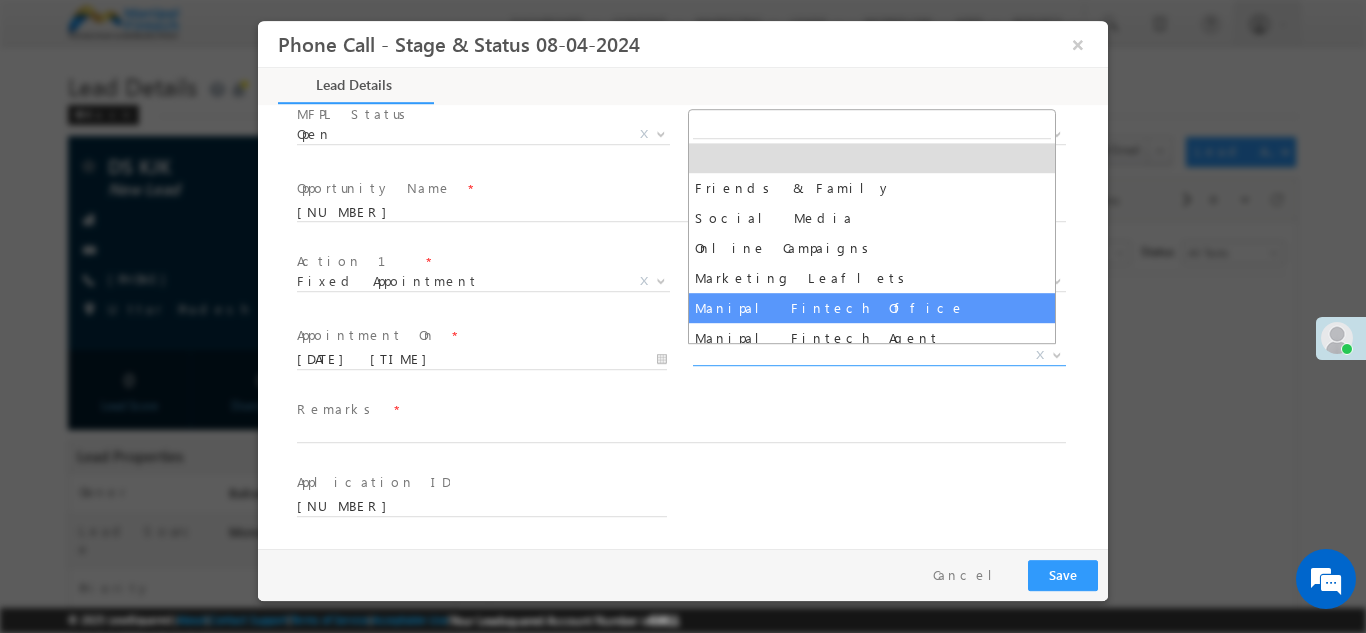 select on "Manipal Fintech Office" 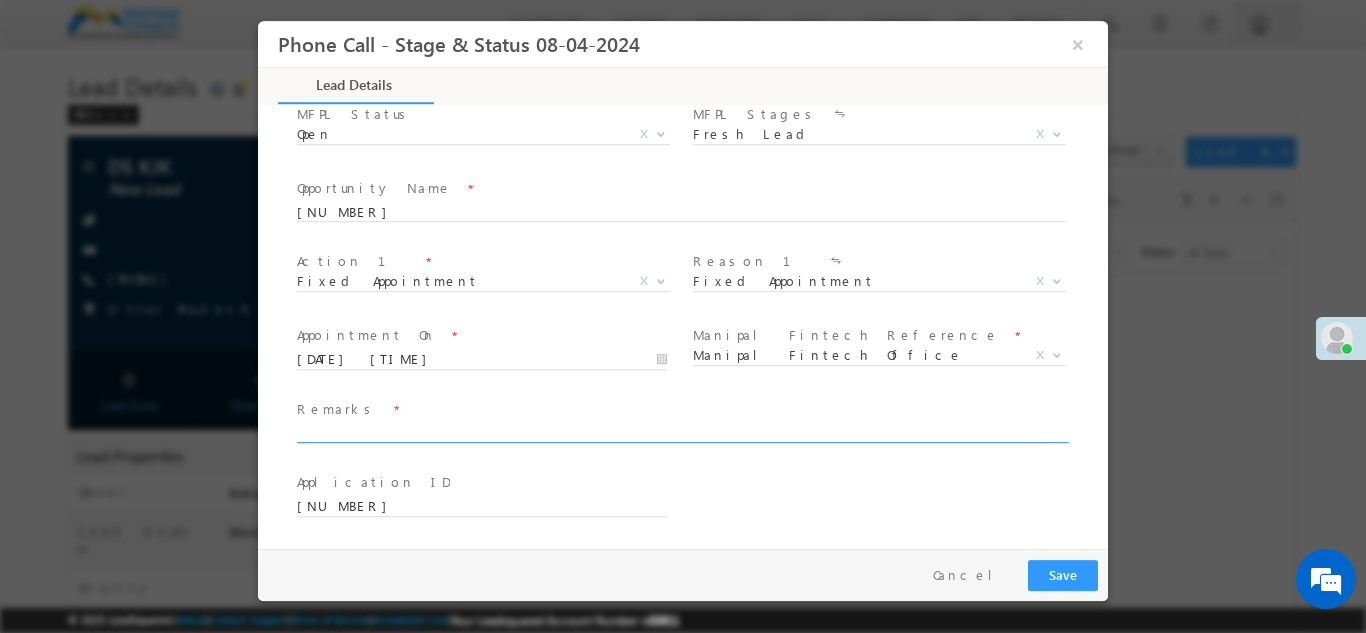 click at bounding box center [681, 433] 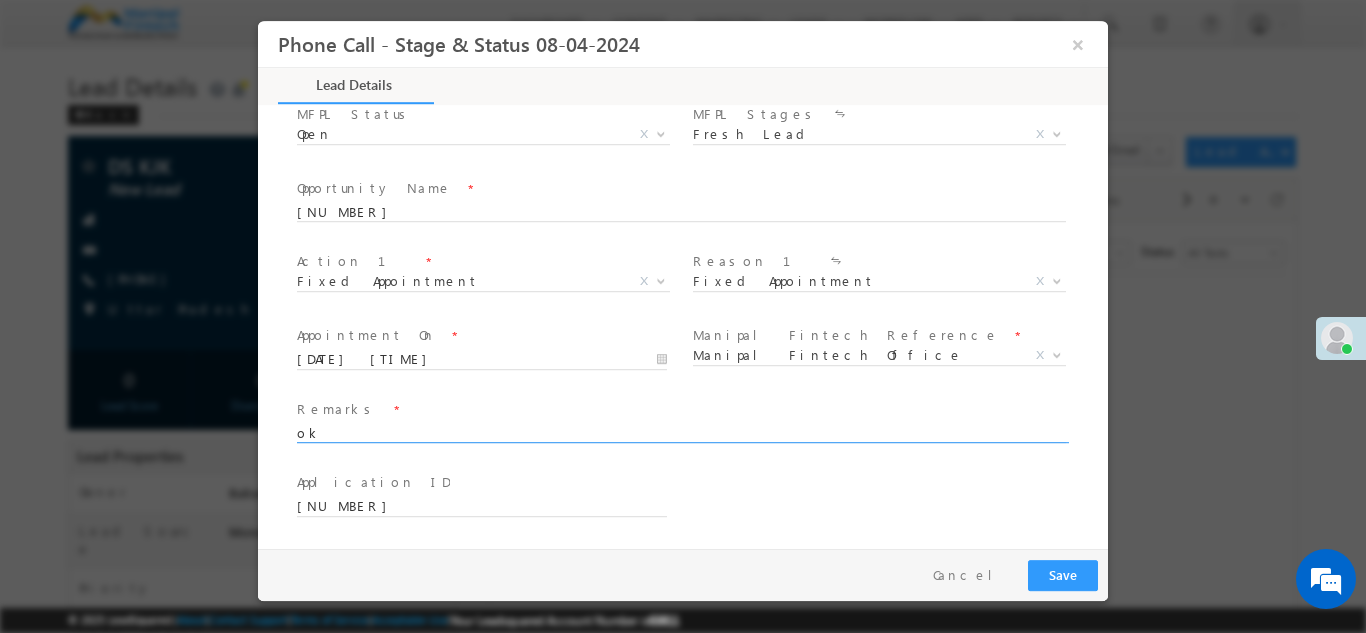 type on "ok" 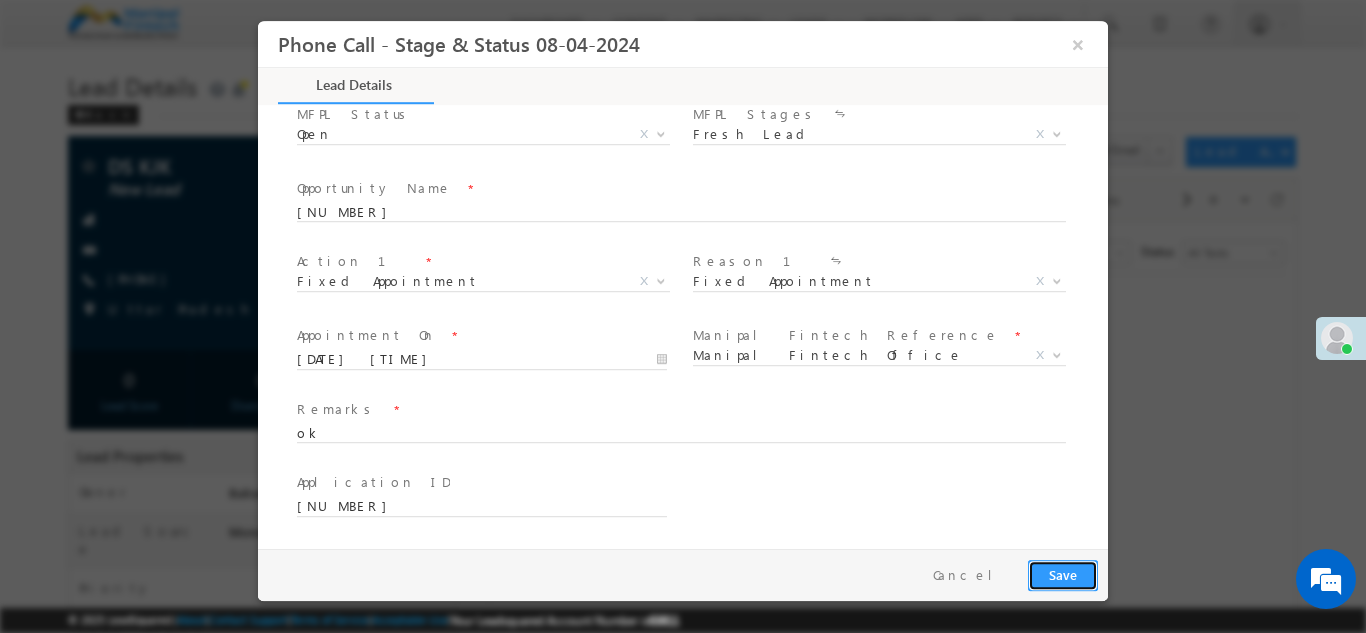 click on "Save" at bounding box center (1063, 574) 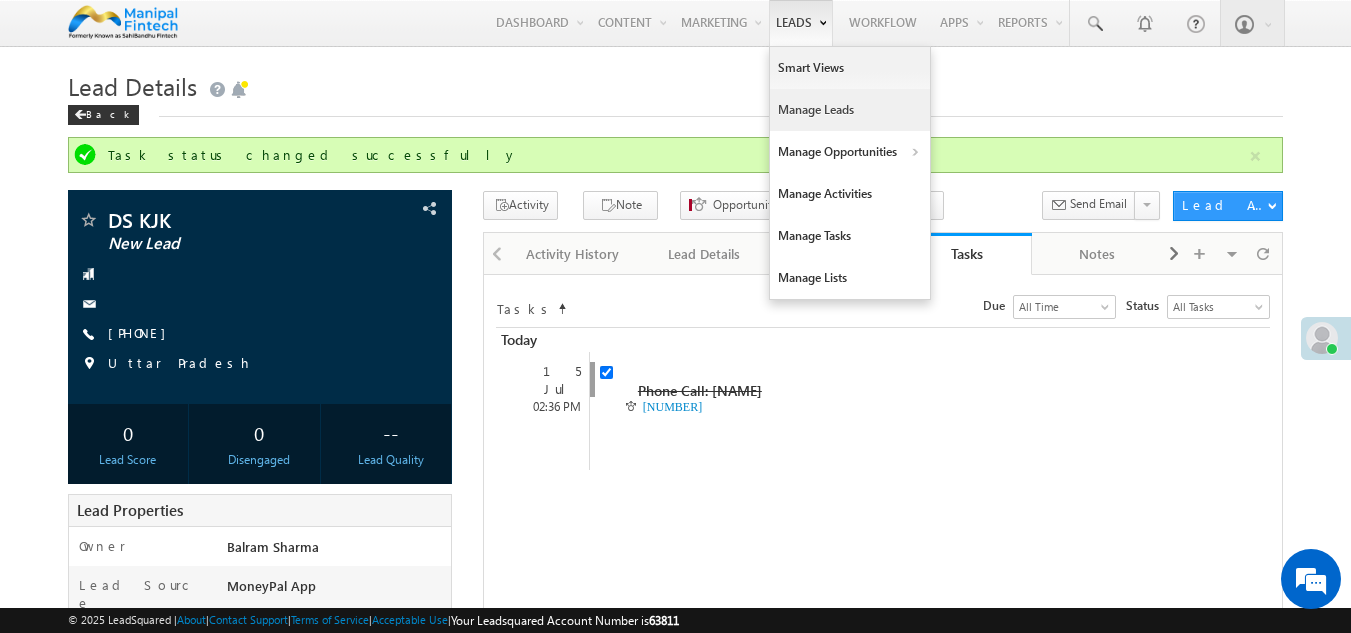 click on "Manage Leads" at bounding box center [850, 110] 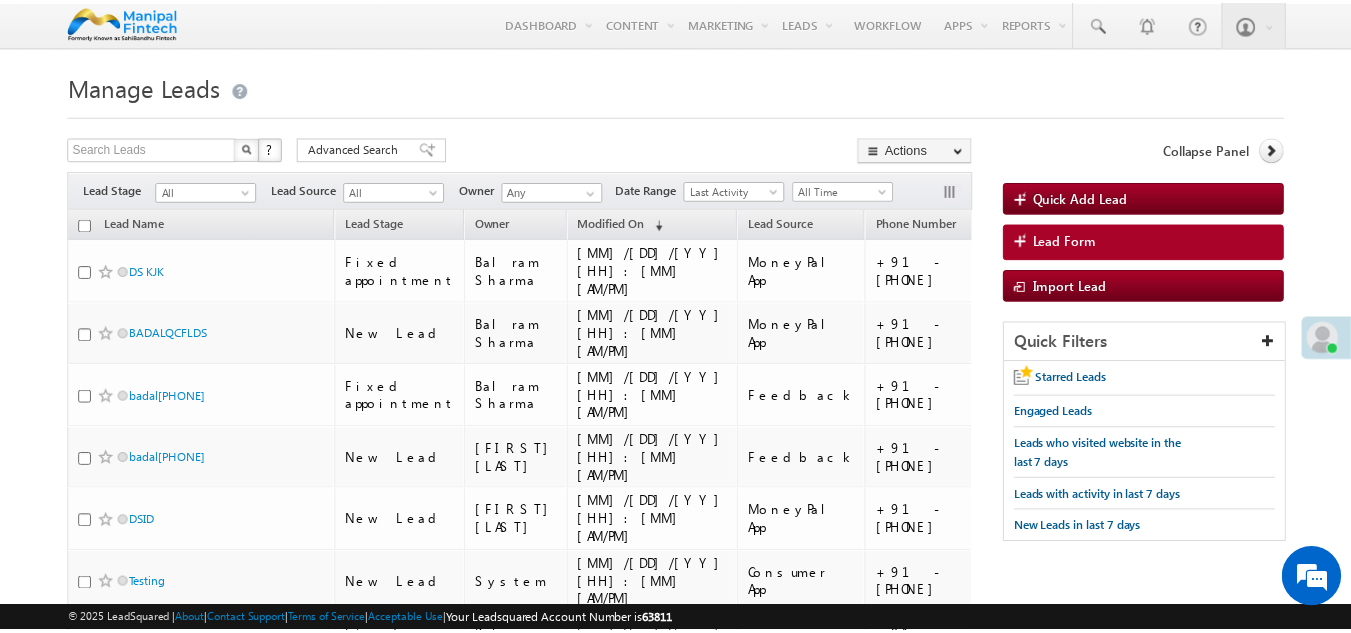 scroll, scrollTop: 0, scrollLeft: 0, axis: both 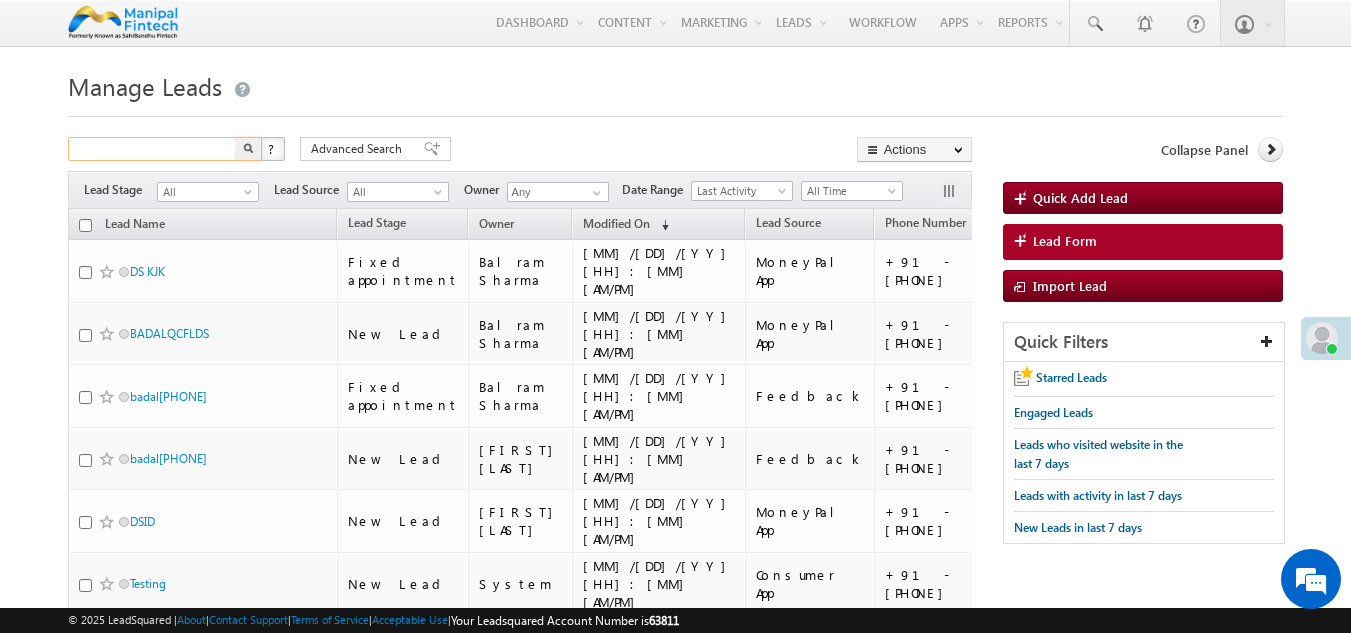click at bounding box center (153, 149) 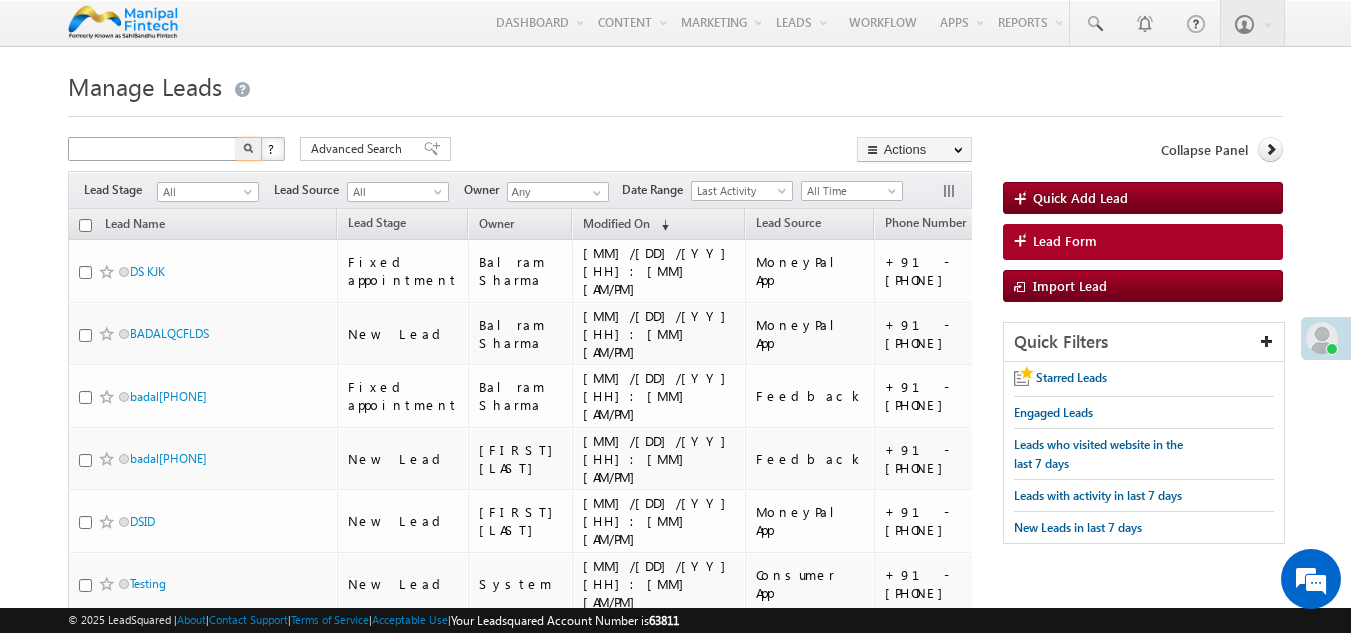 type on "Search Leads" 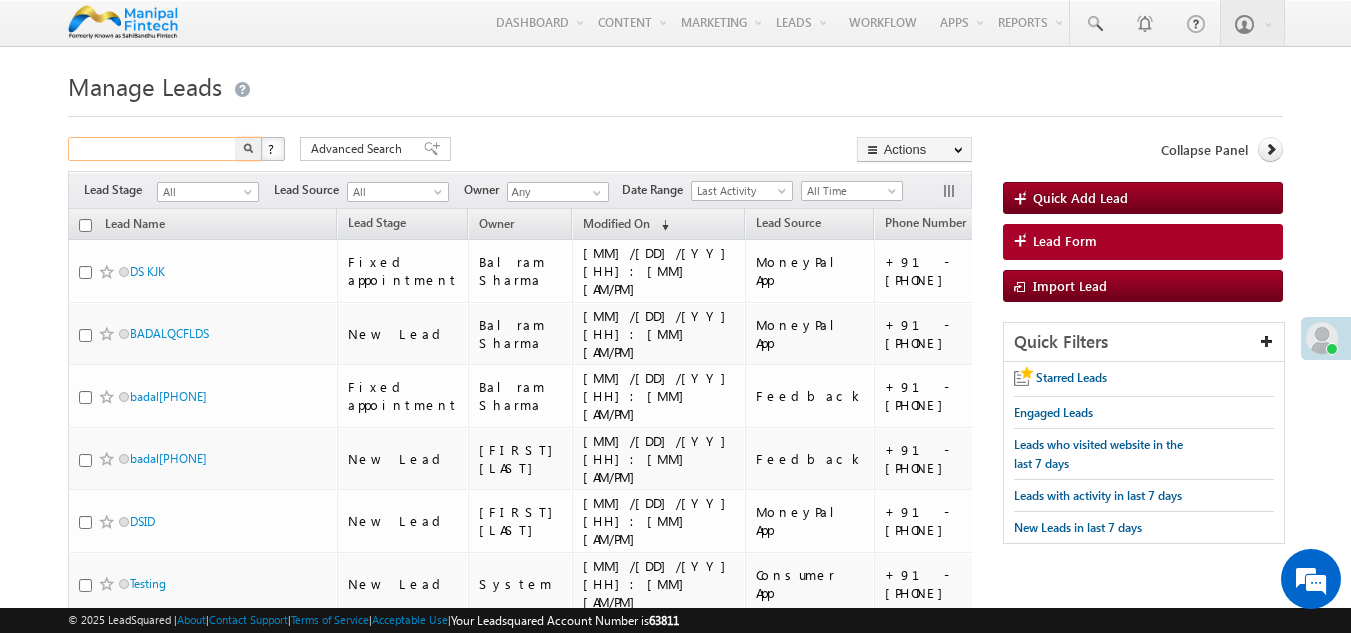 scroll, scrollTop: 0, scrollLeft: 0, axis: both 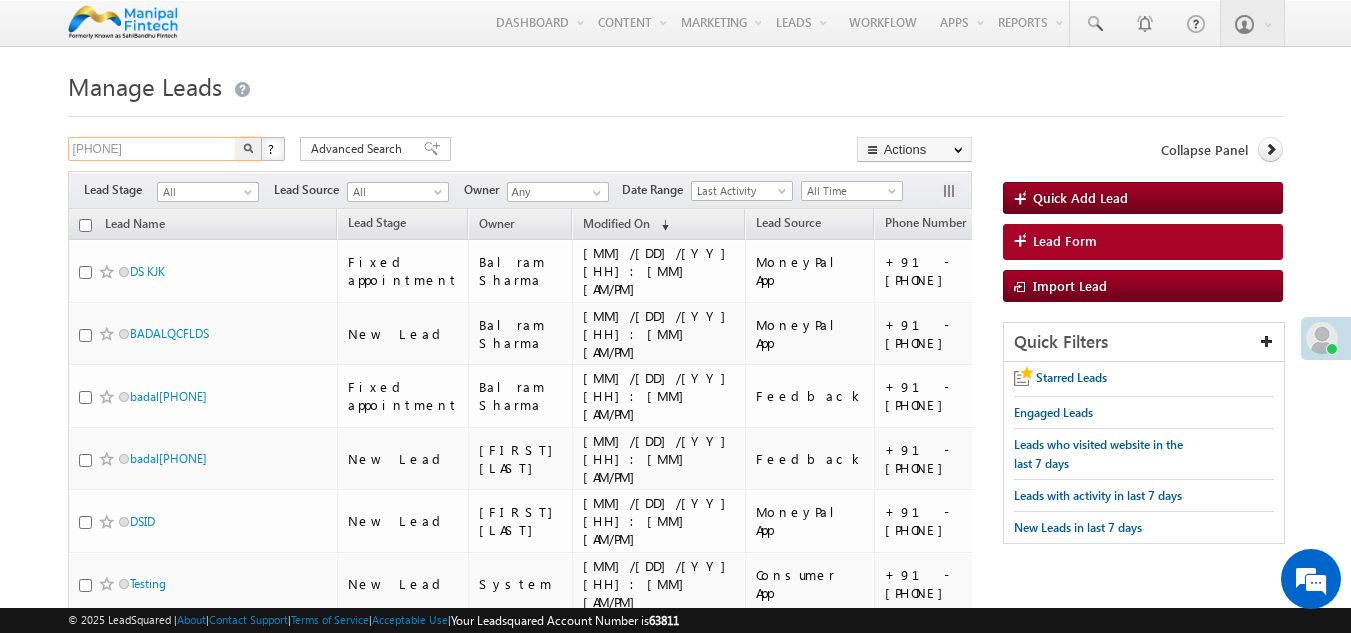 type on "[PHONE]" 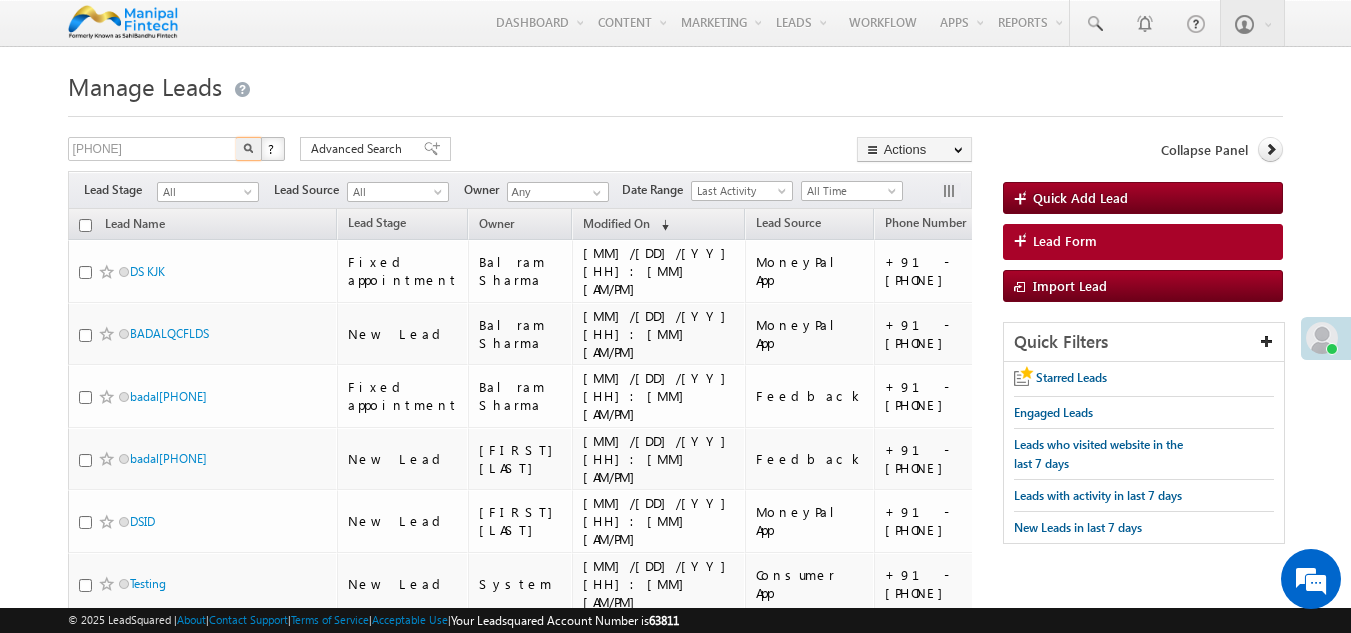 click at bounding box center (249, 149) 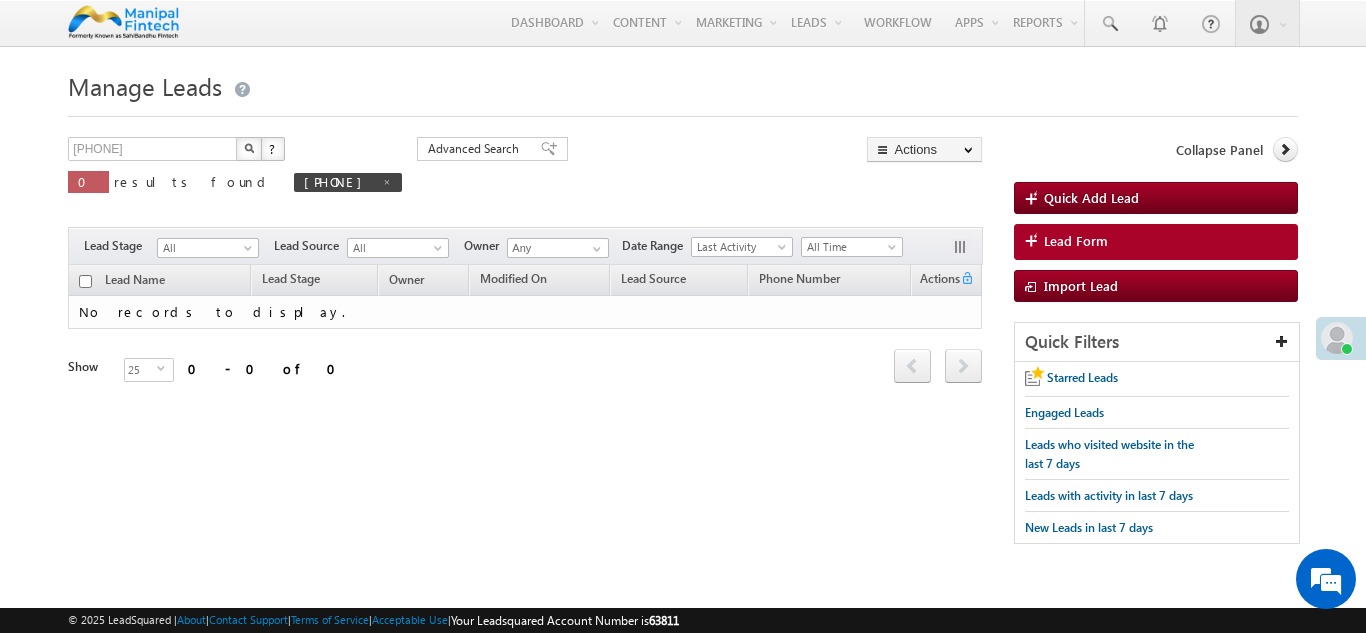 click at bounding box center [249, 149] 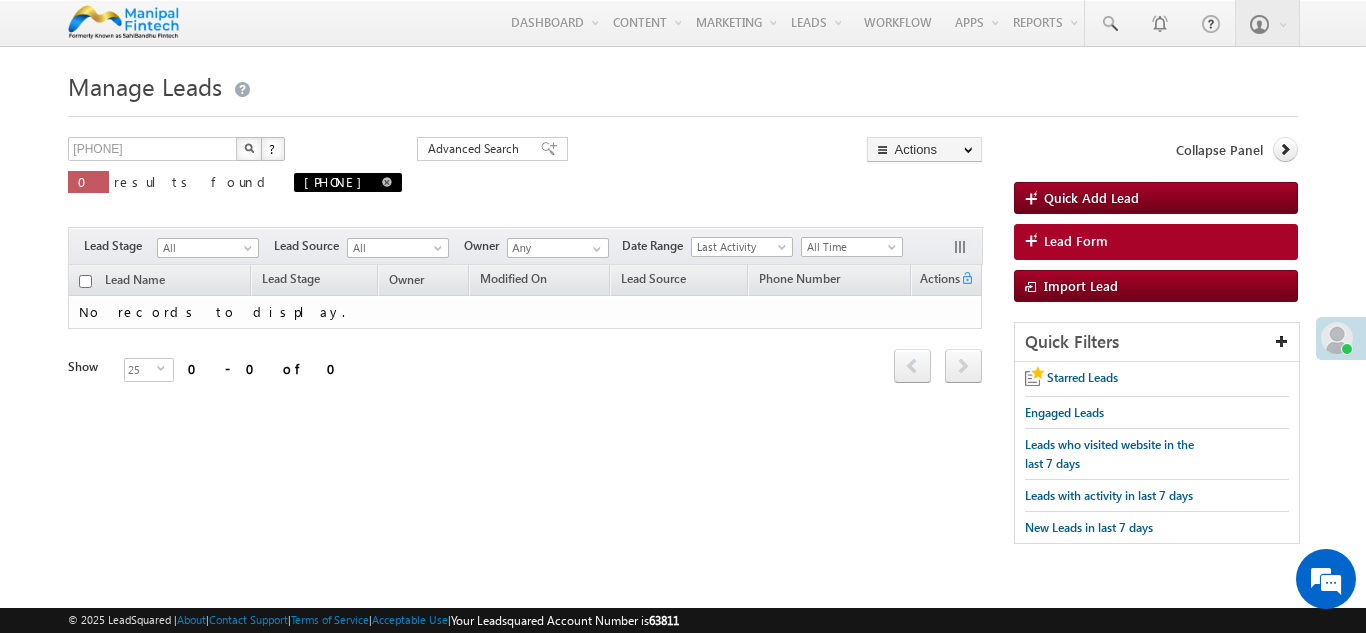 click at bounding box center [387, 182] 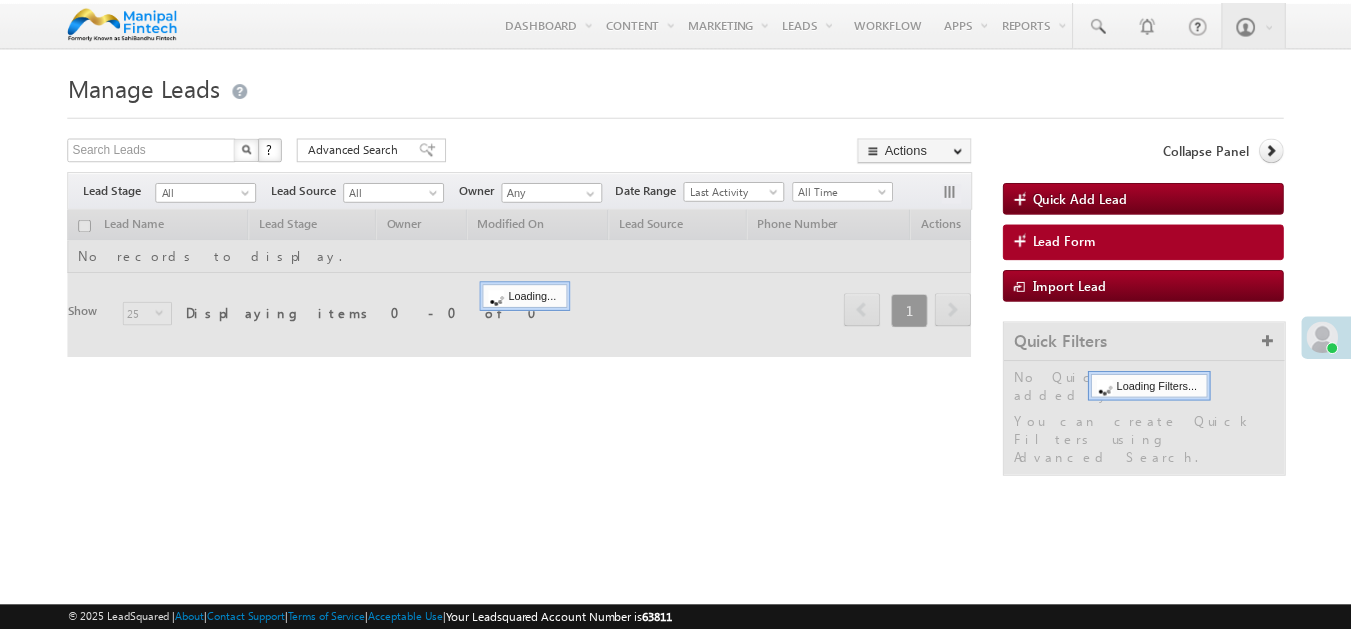 scroll, scrollTop: 0, scrollLeft: 0, axis: both 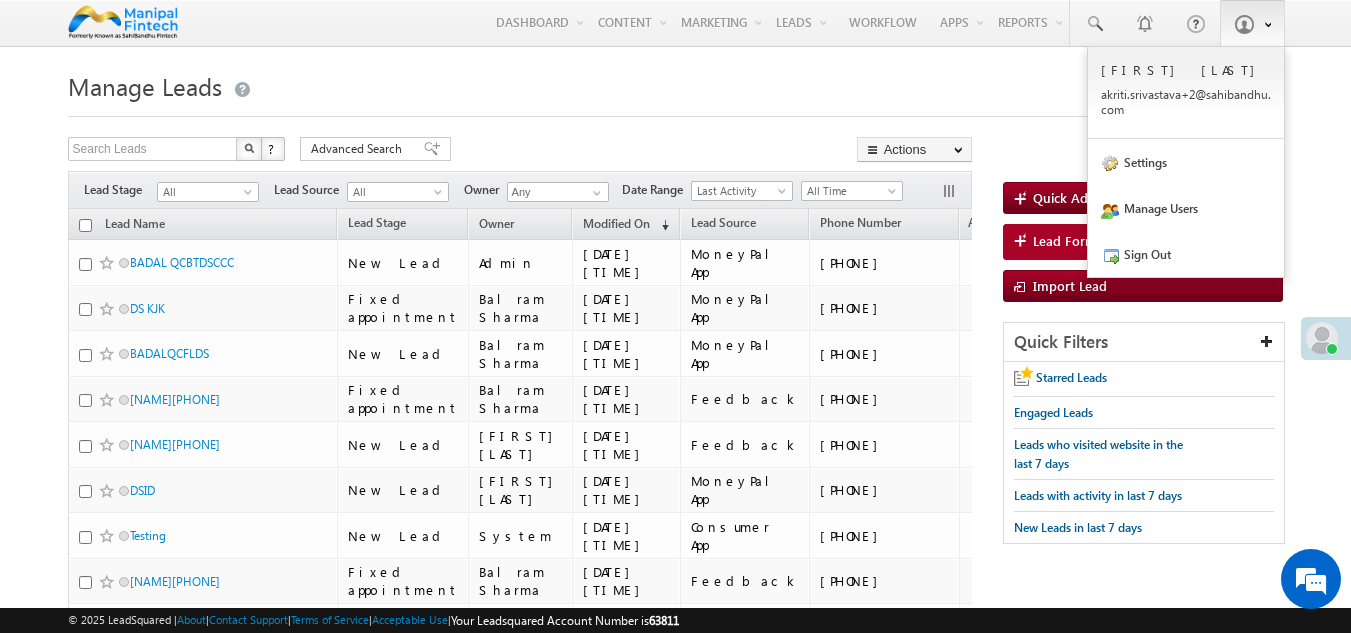 click at bounding box center [1244, 24] 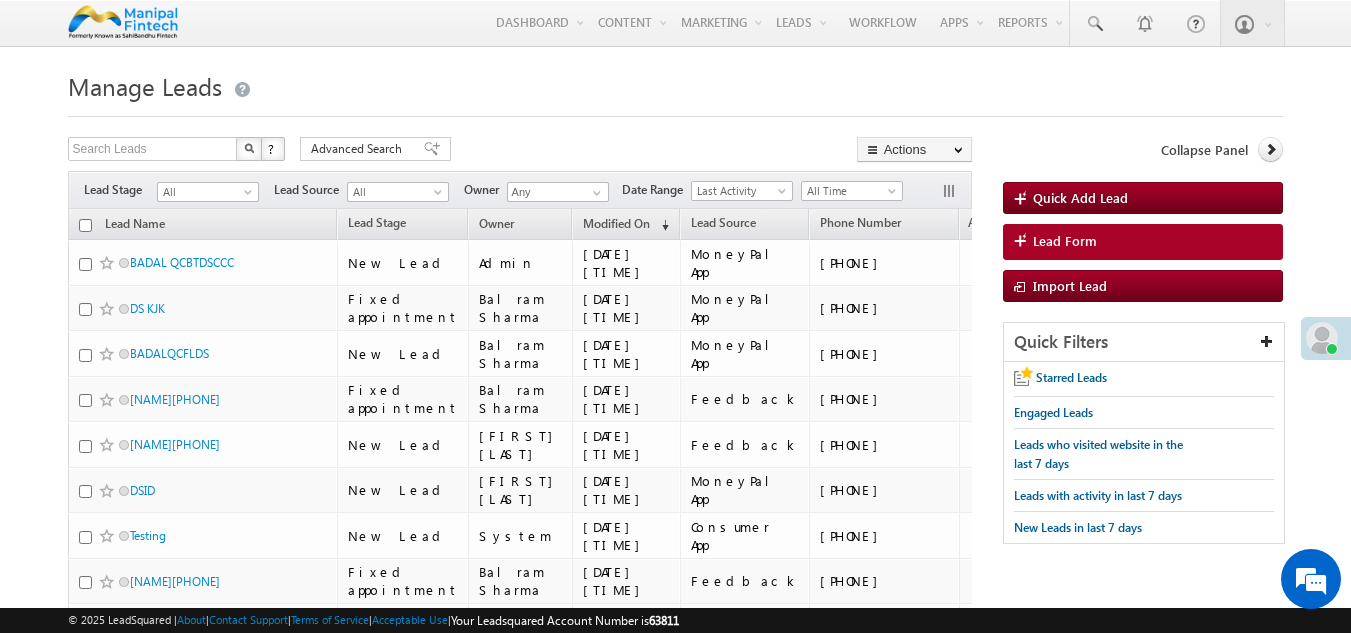 click on "Manage Leads" at bounding box center (676, 84) 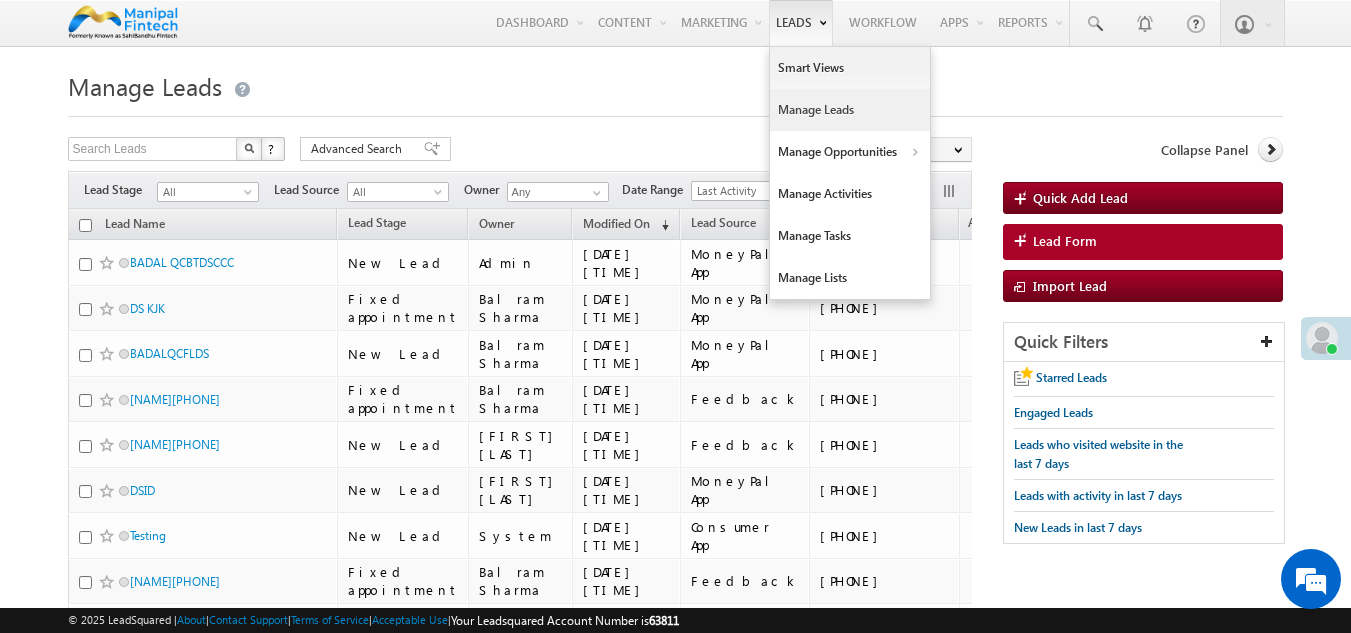 click on "Manage Leads" at bounding box center (850, 110) 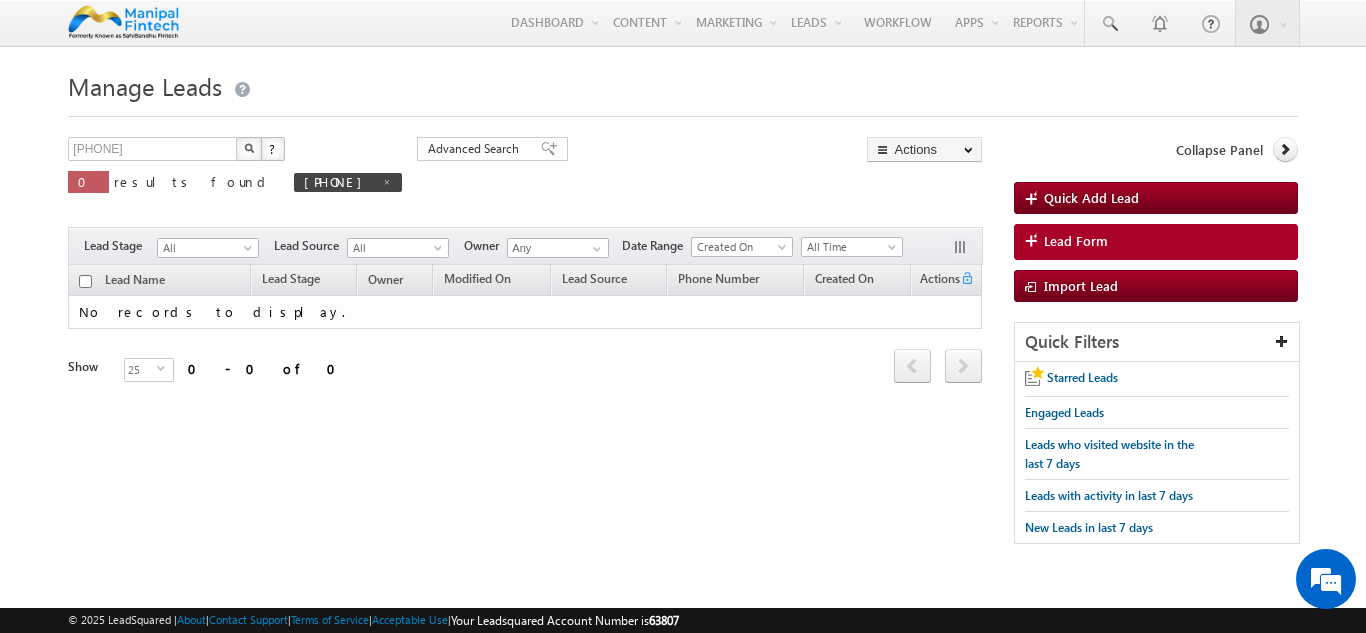 scroll, scrollTop: 0, scrollLeft: 0, axis: both 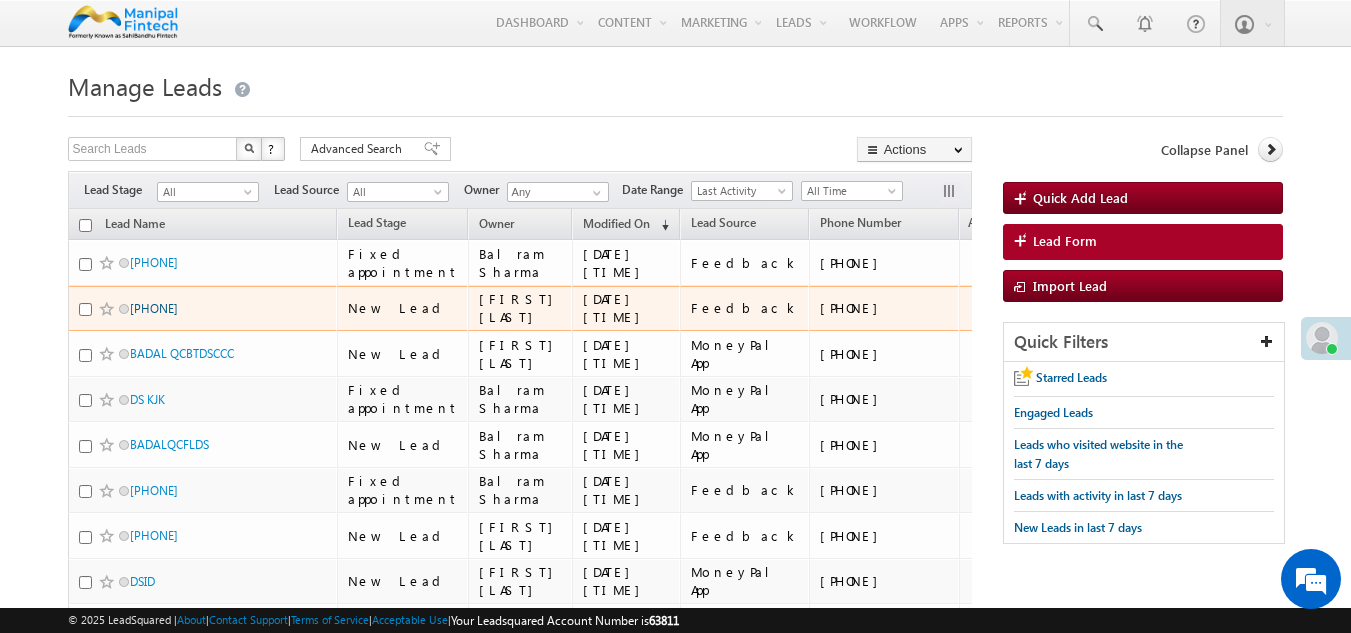 click on "badal9436655082" at bounding box center [154, 308] 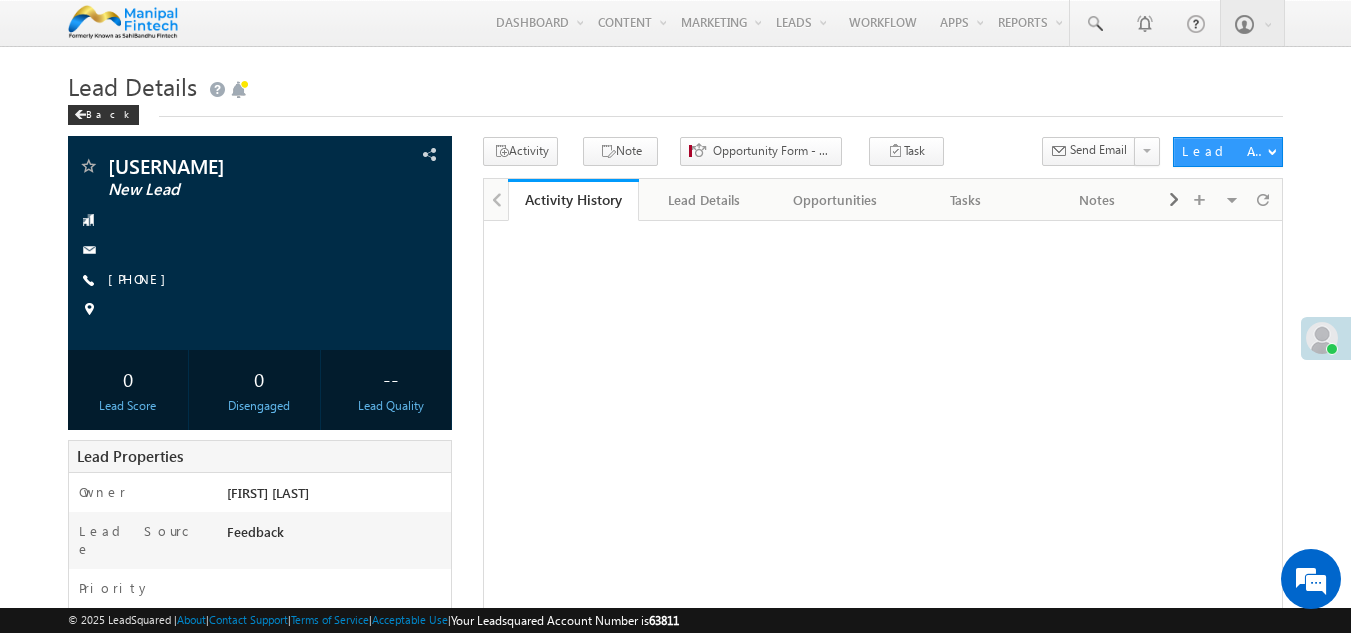 scroll, scrollTop: 0, scrollLeft: 0, axis: both 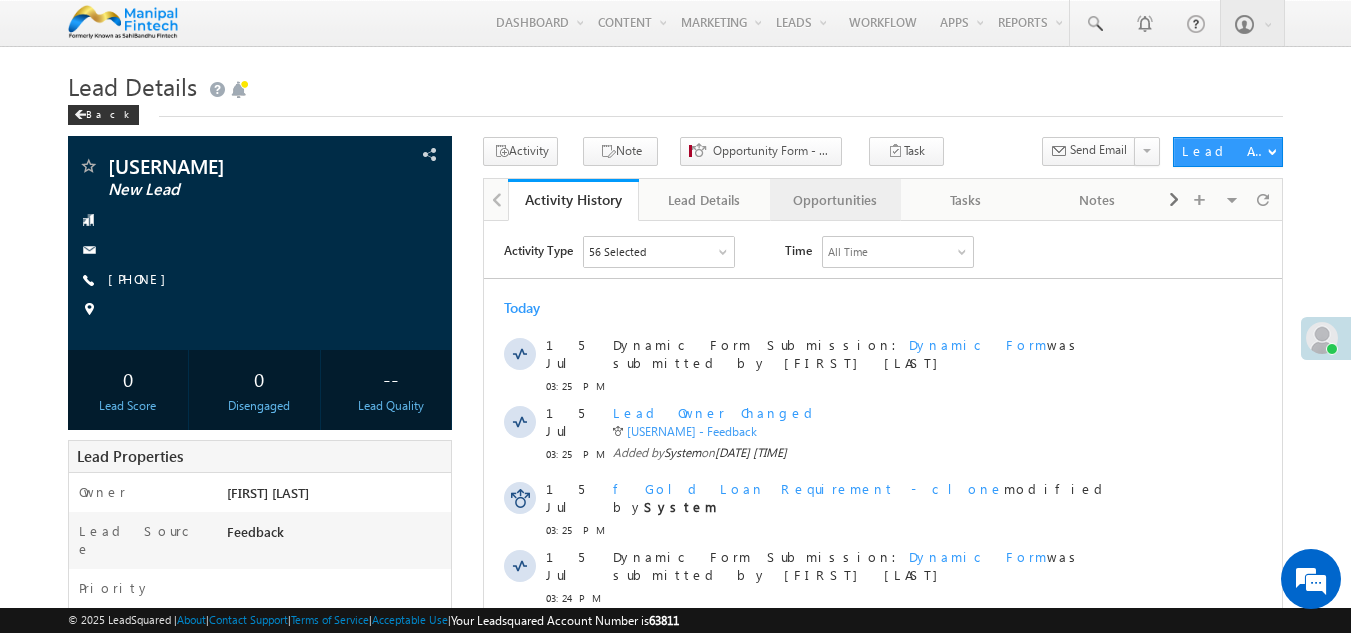 click on "Opportunities" at bounding box center [834, 200] 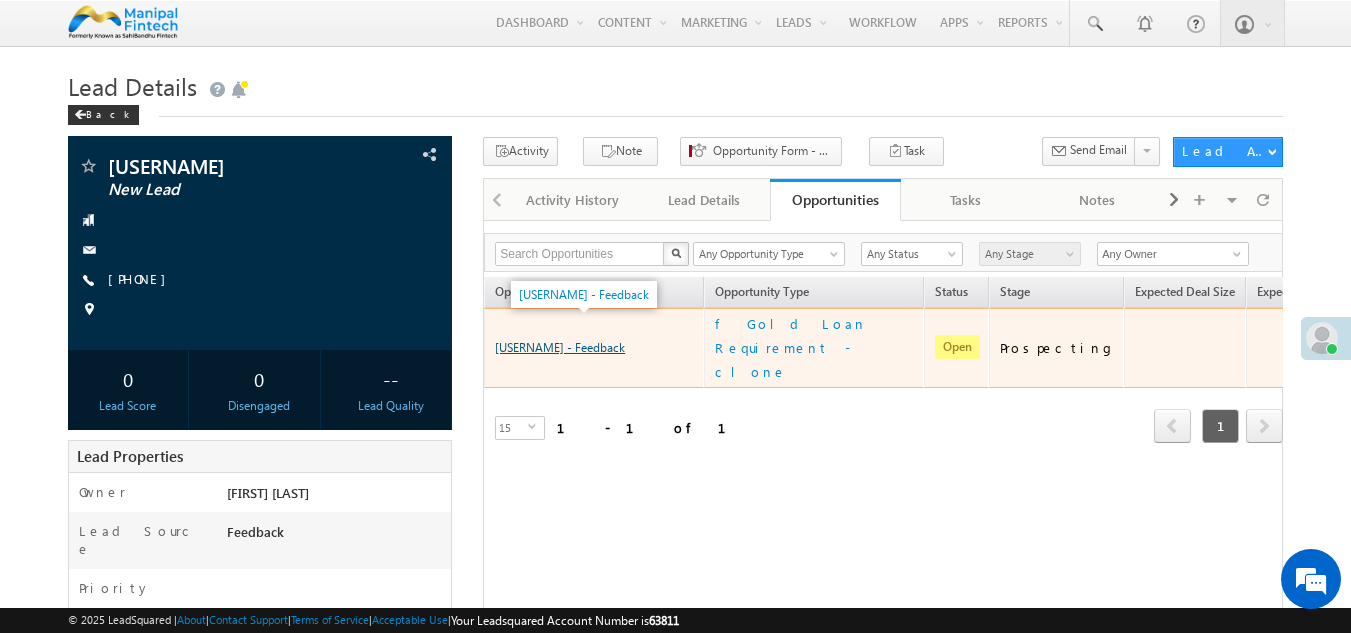 click on "[PHONE] - Feedback" at bounding box center [560, 347] 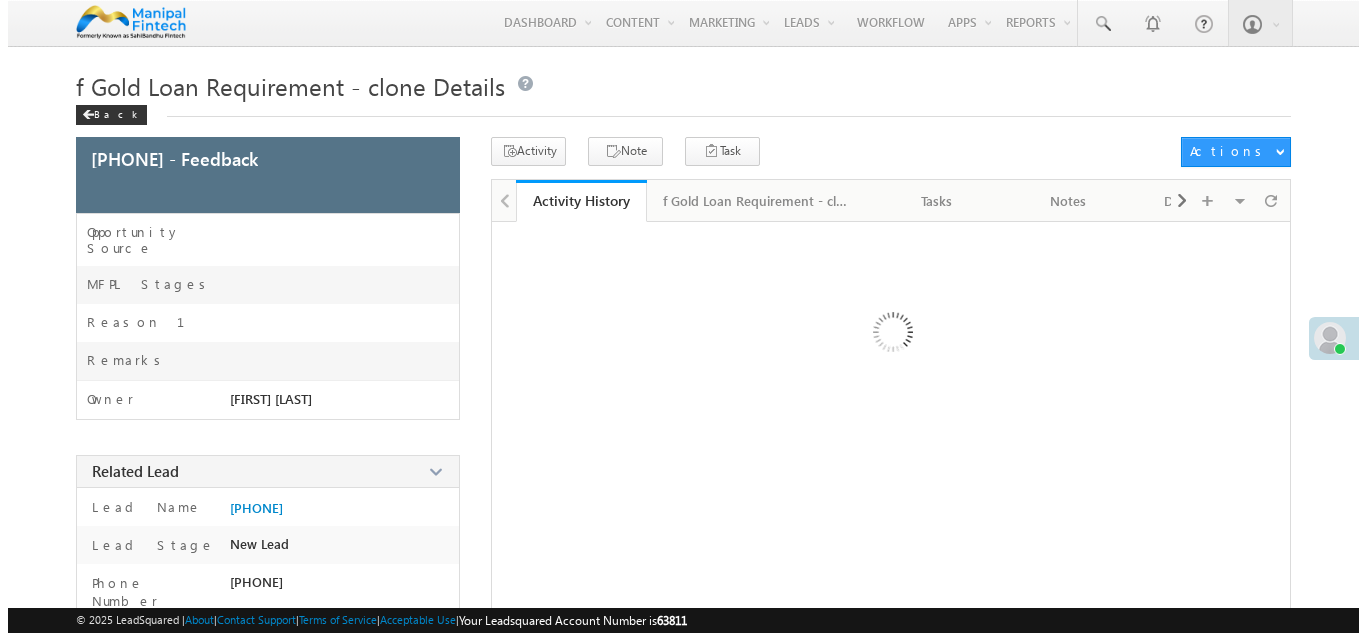 scroll, scrollTop: 0, scrollLeft: 0, axis: both 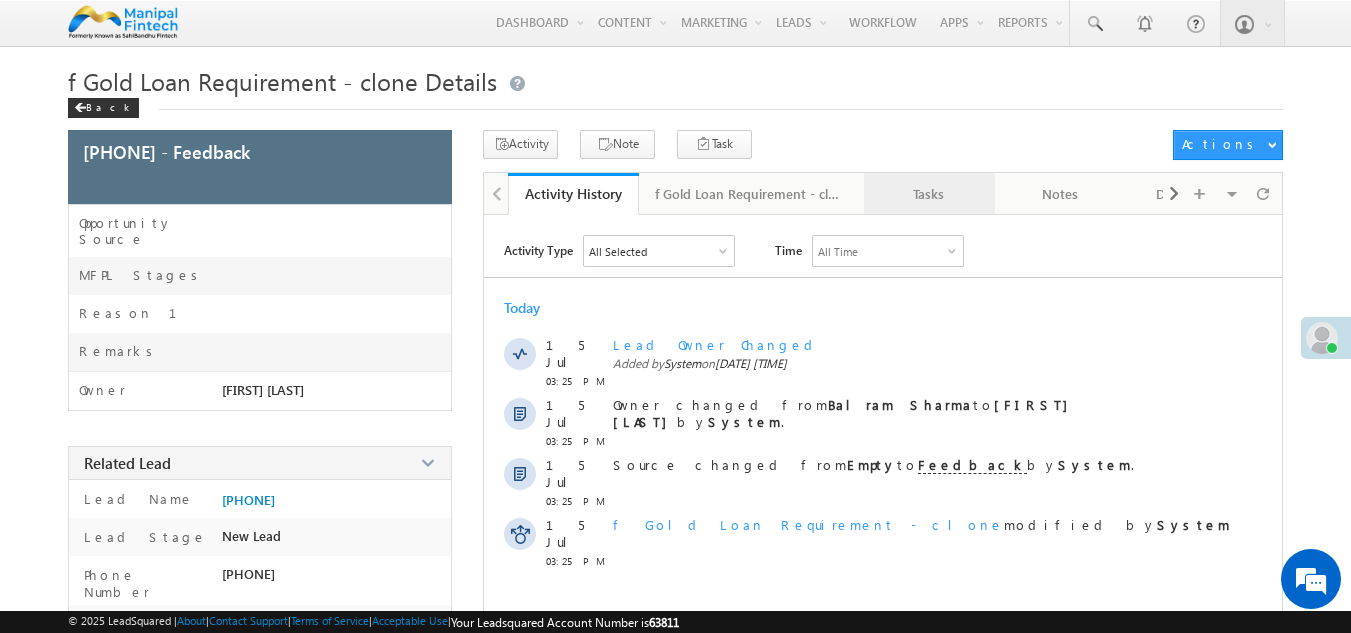 click on "Tasks" at bounding box center [928, 194] 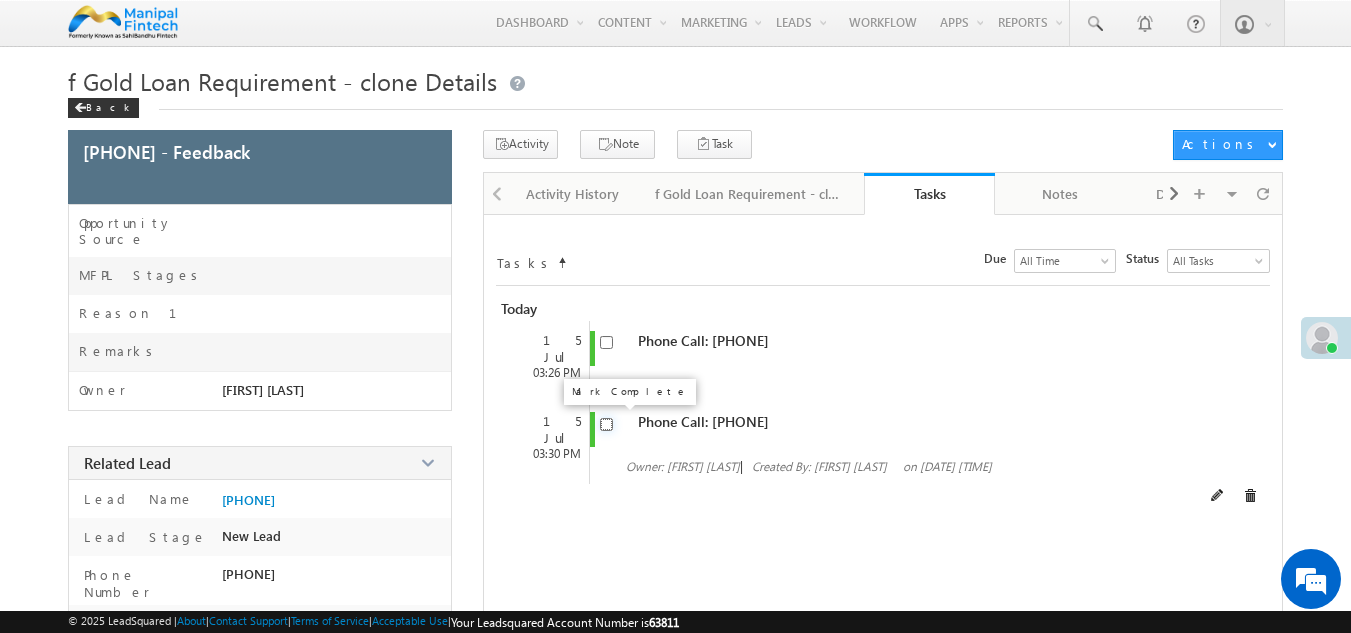click at bounding box center [606, 424] 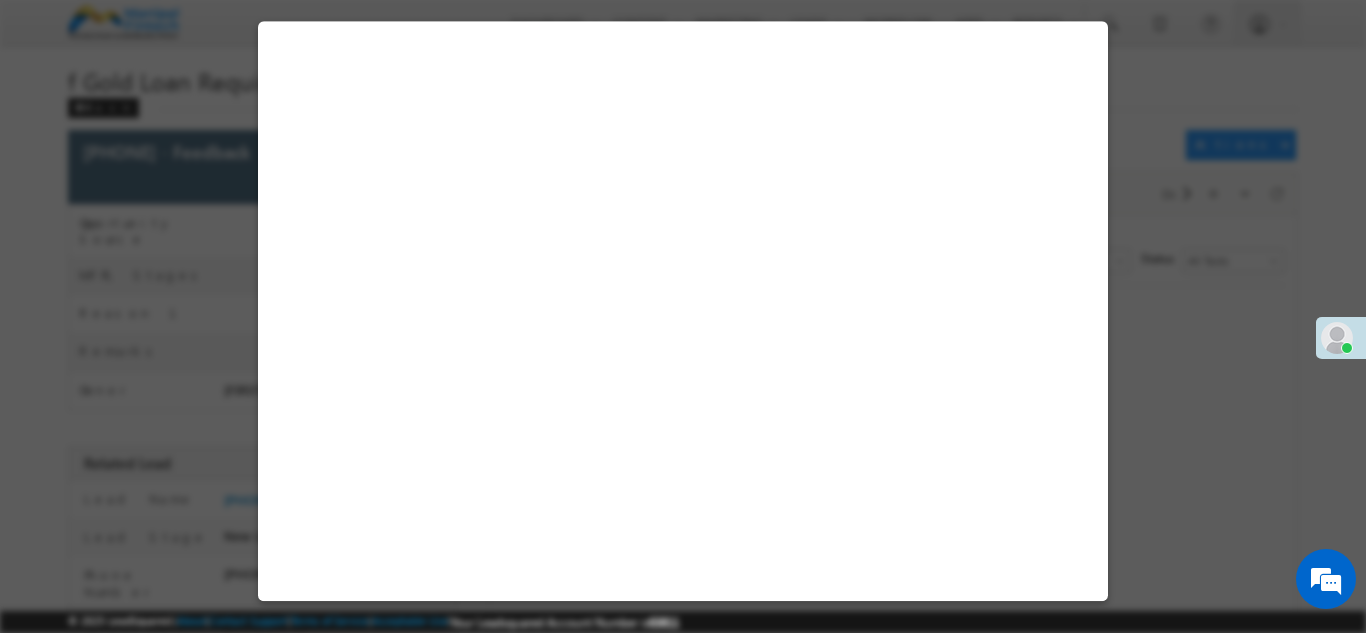 select on "Feedback" 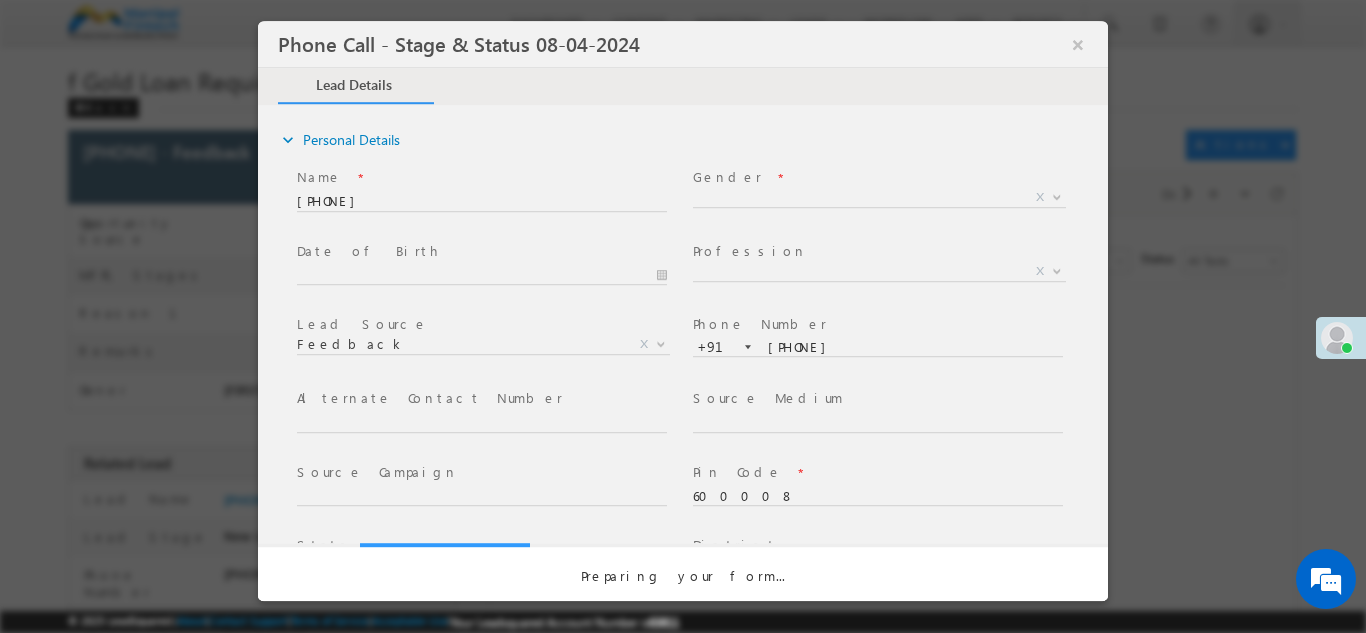 select on "Open" 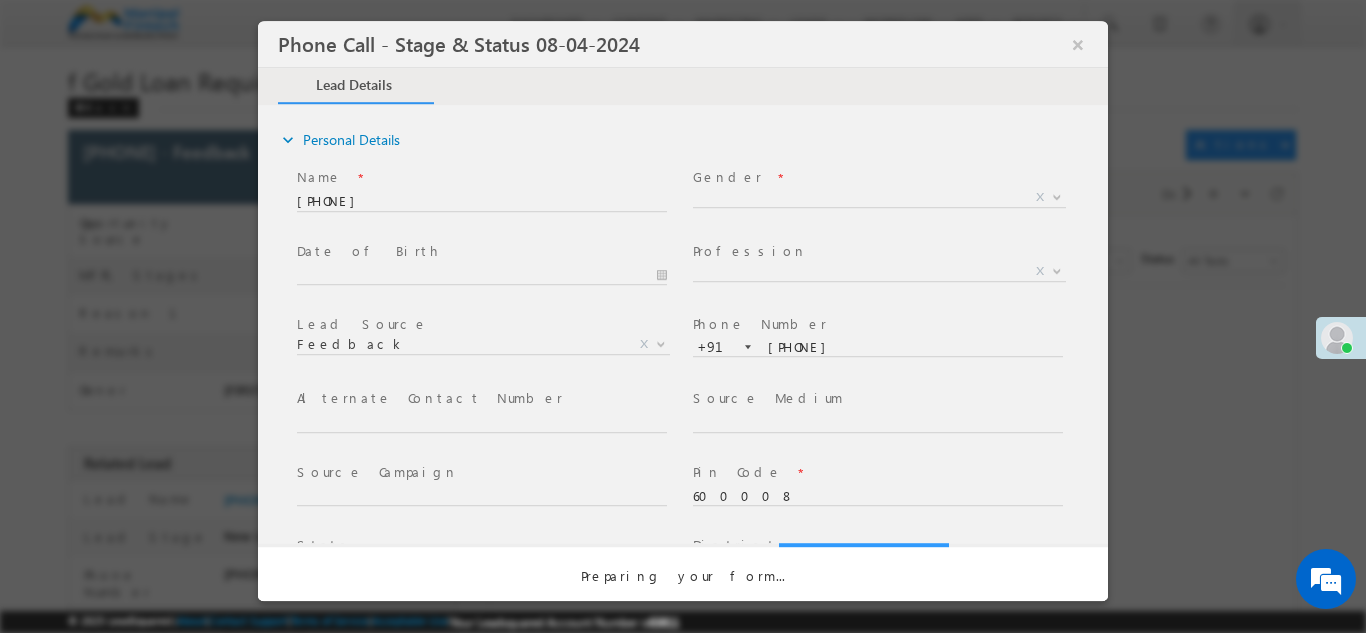 scroll, scrollTop: 0, scrollLeft: 0, axis: both 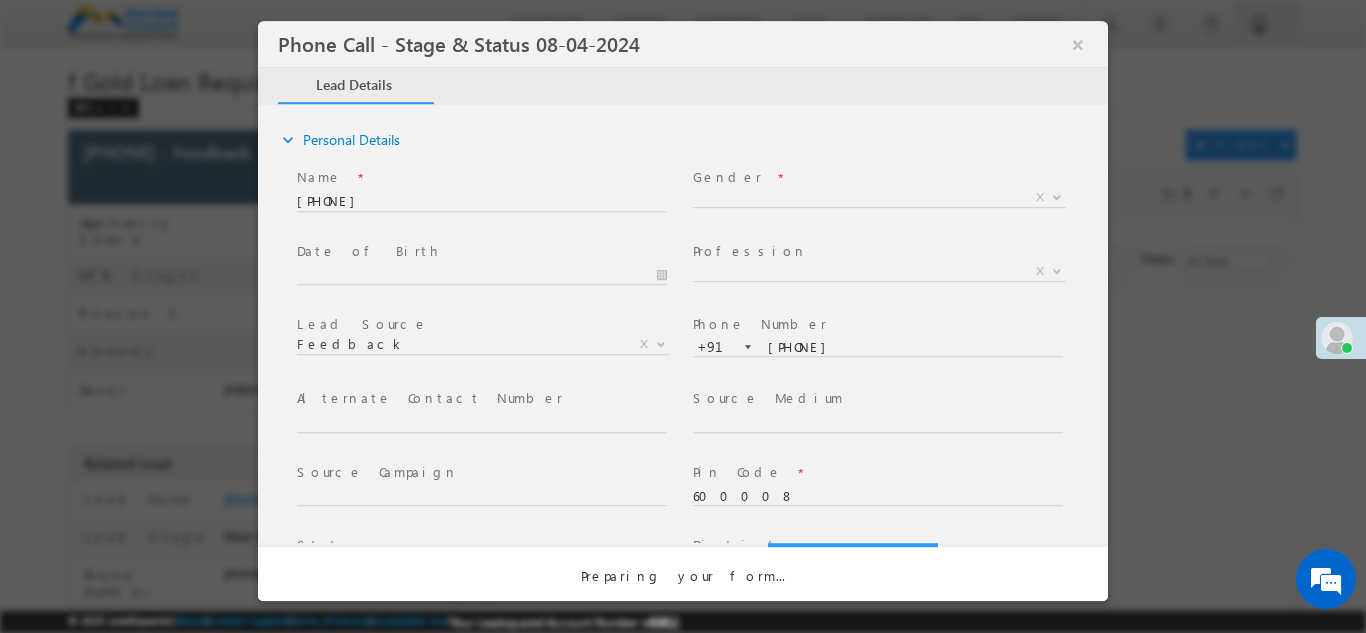 select on "Fresh Lead" 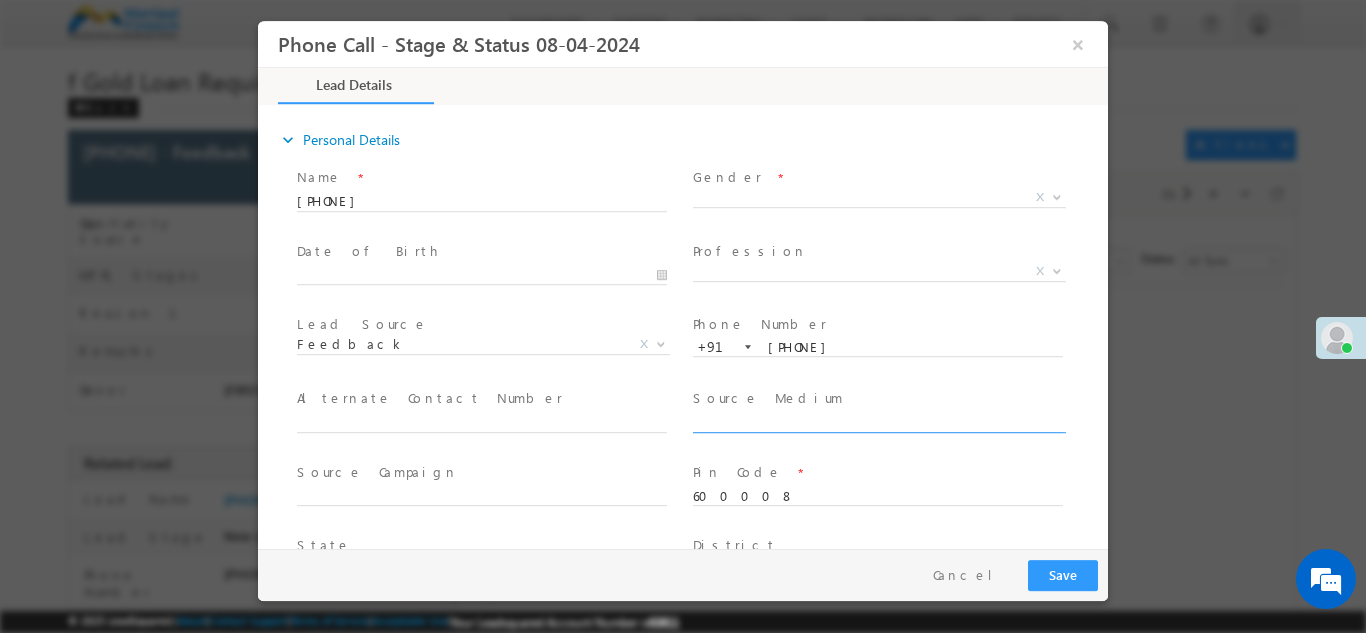 scroll, scrollTop: 0, scrollLeft: 0, axis: both 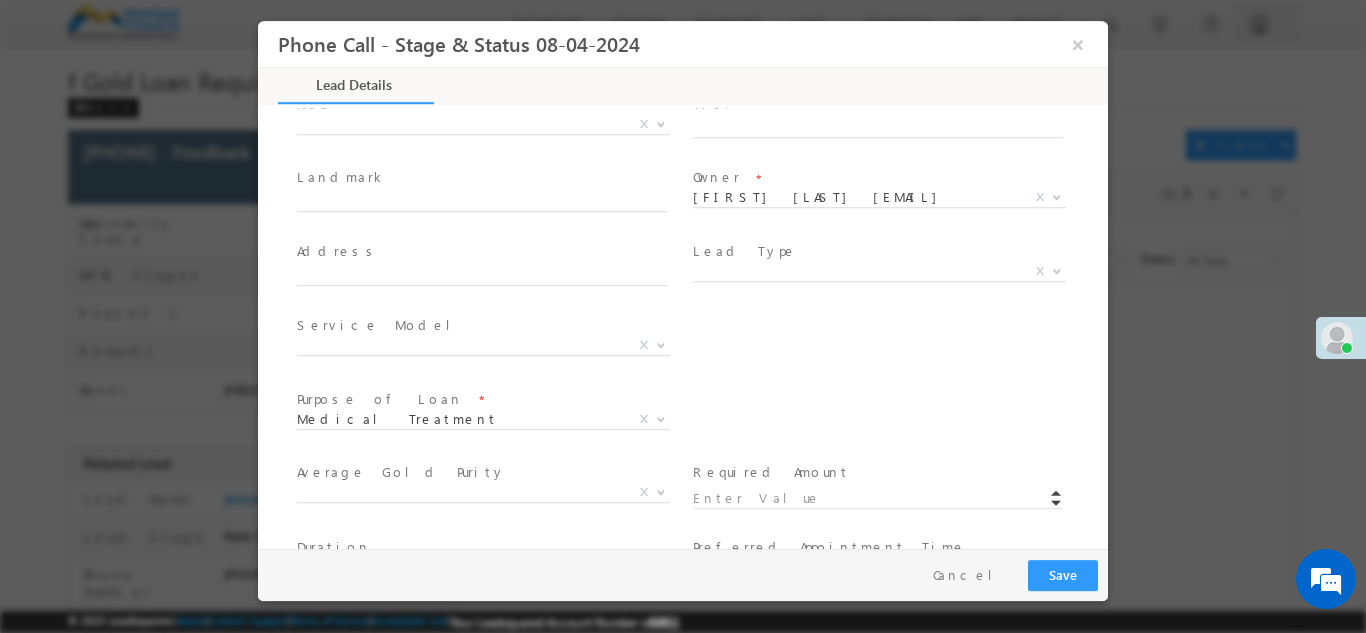 type on "[DATE] [TIME]" 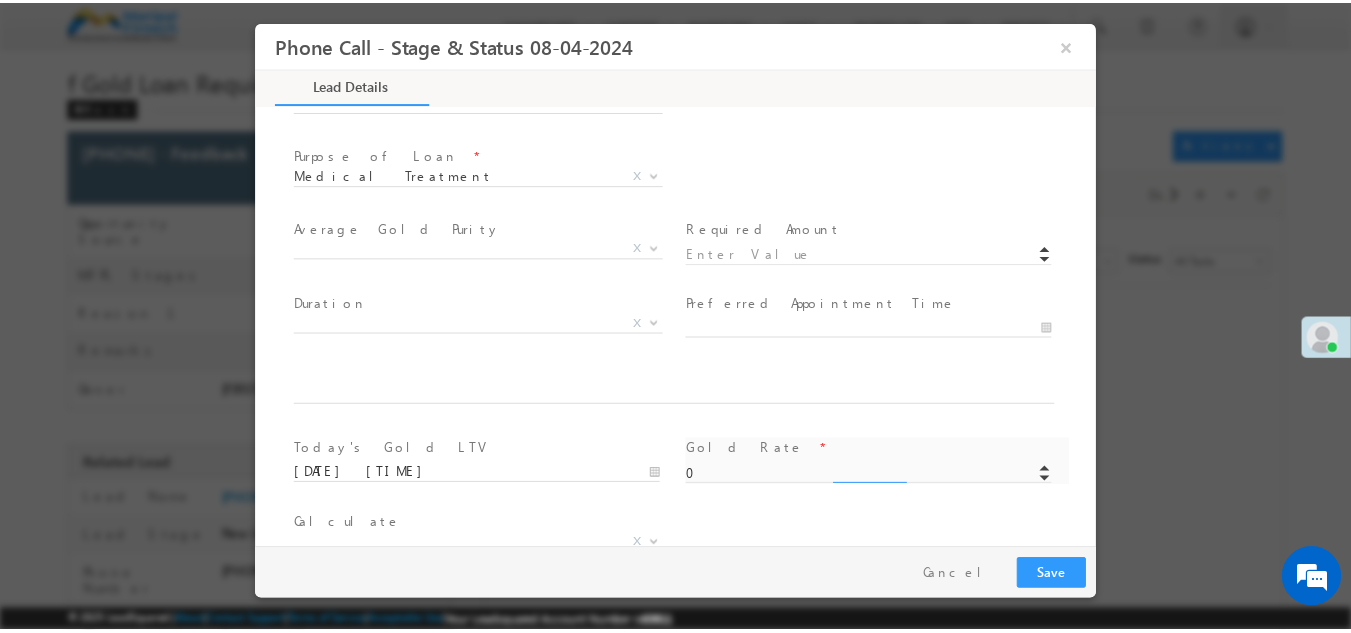 scroll, scrollTop: 914, scrollLeft: 0, axis: vertical 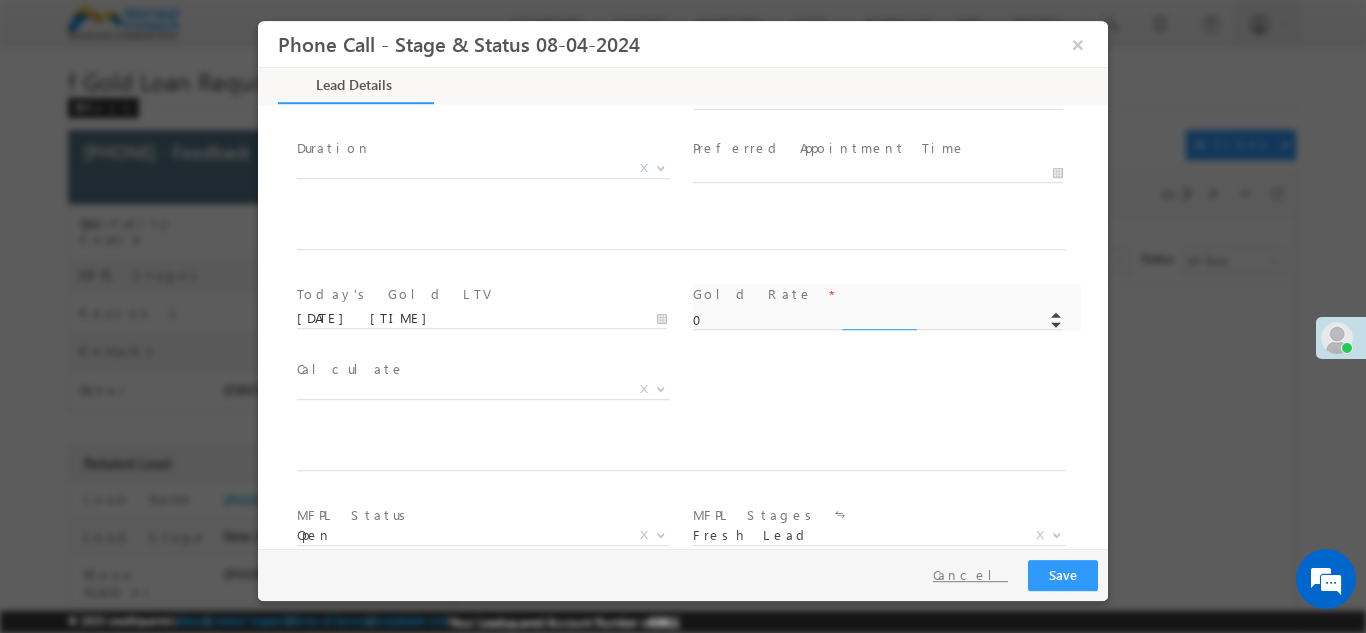 click on "Cancel" at bounding box center (970, 574) 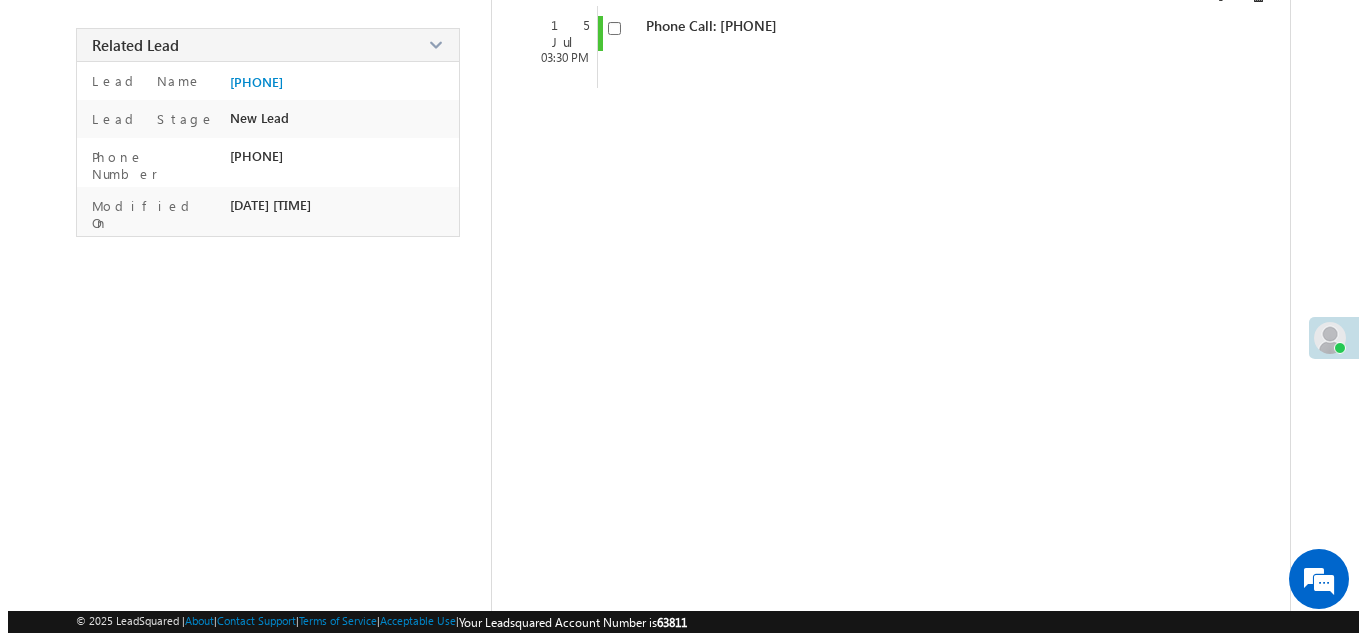 scroll, scrollTop: 472, scrollLeft: 0, axis: vertical 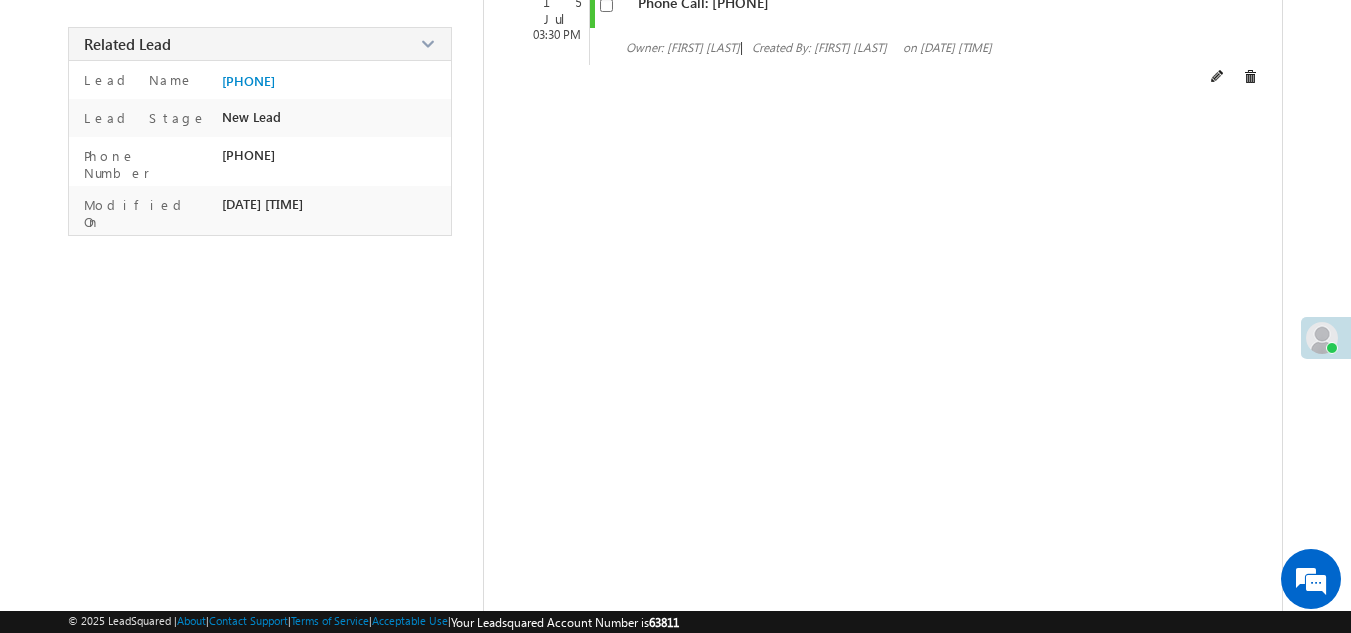 click at bounding box center [611, 4] 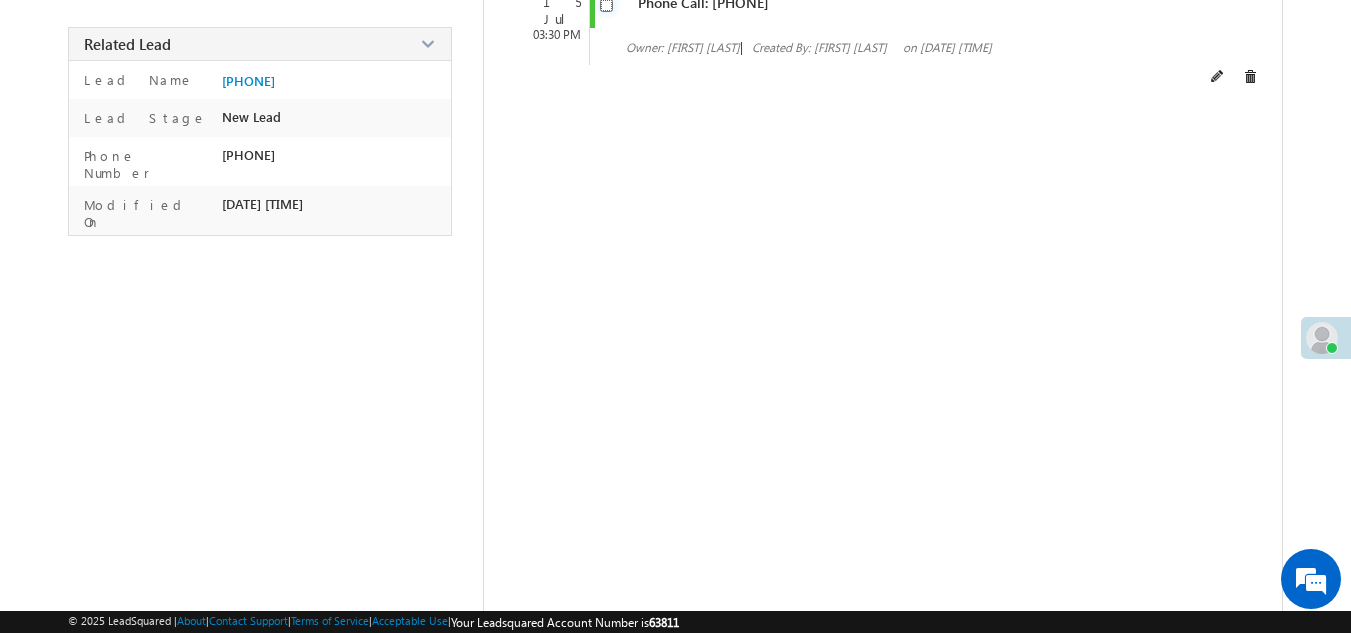 click at bounding box center [606, 5] 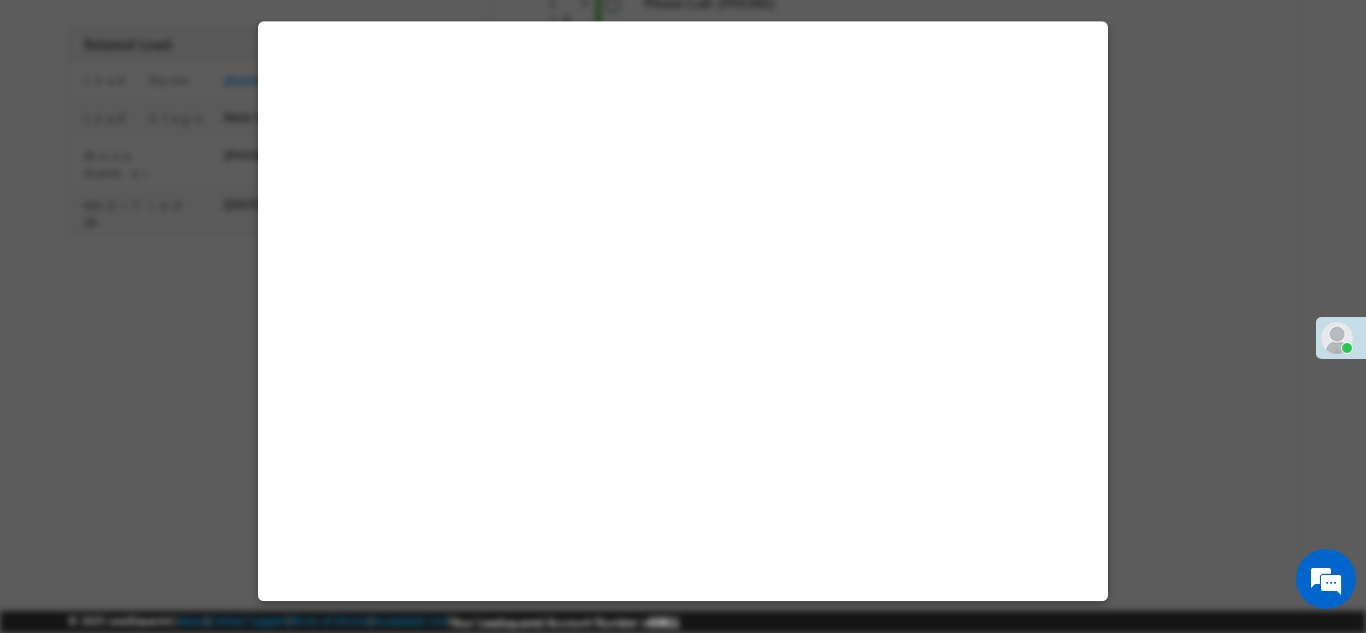 select on "Feedback" 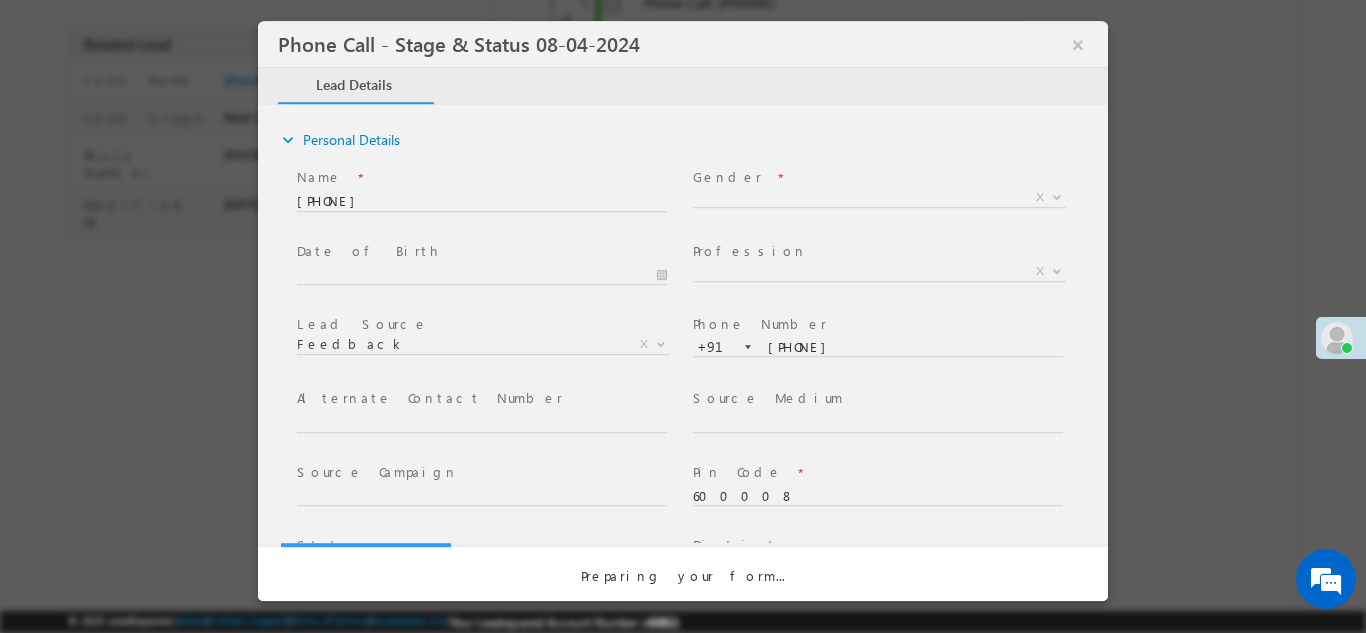 select on "Open" 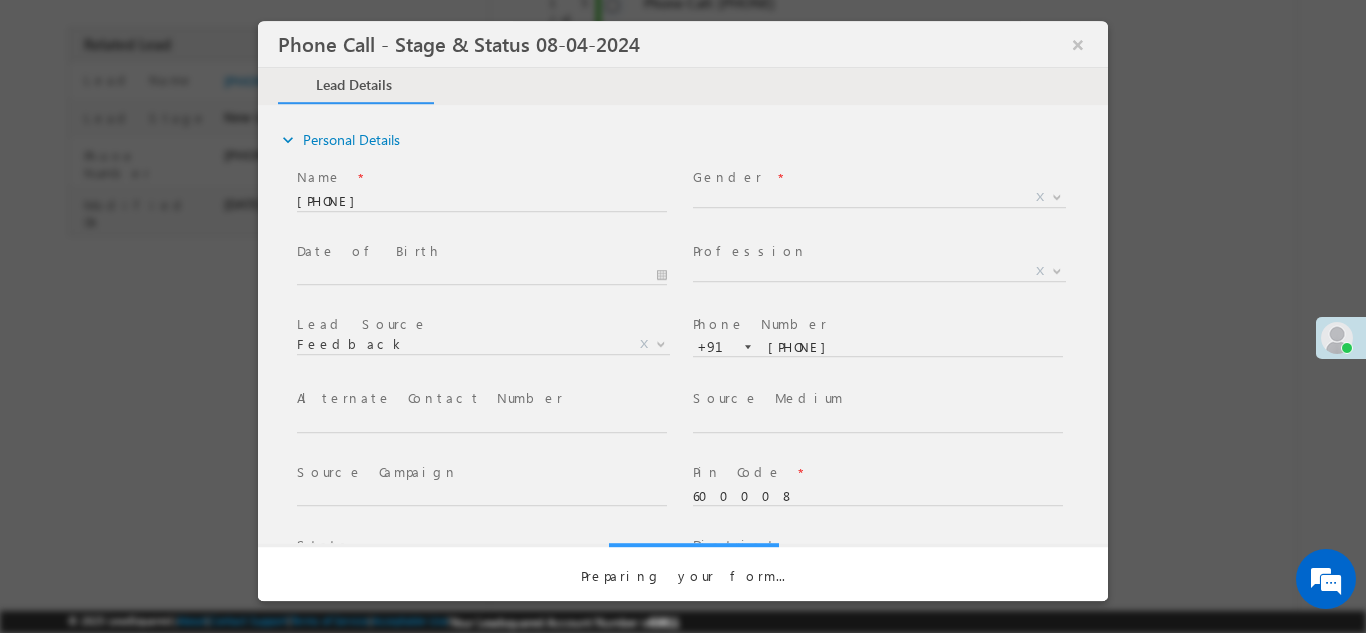 scroll, scrollTop: 0, scrollLeft: 0, axis: both 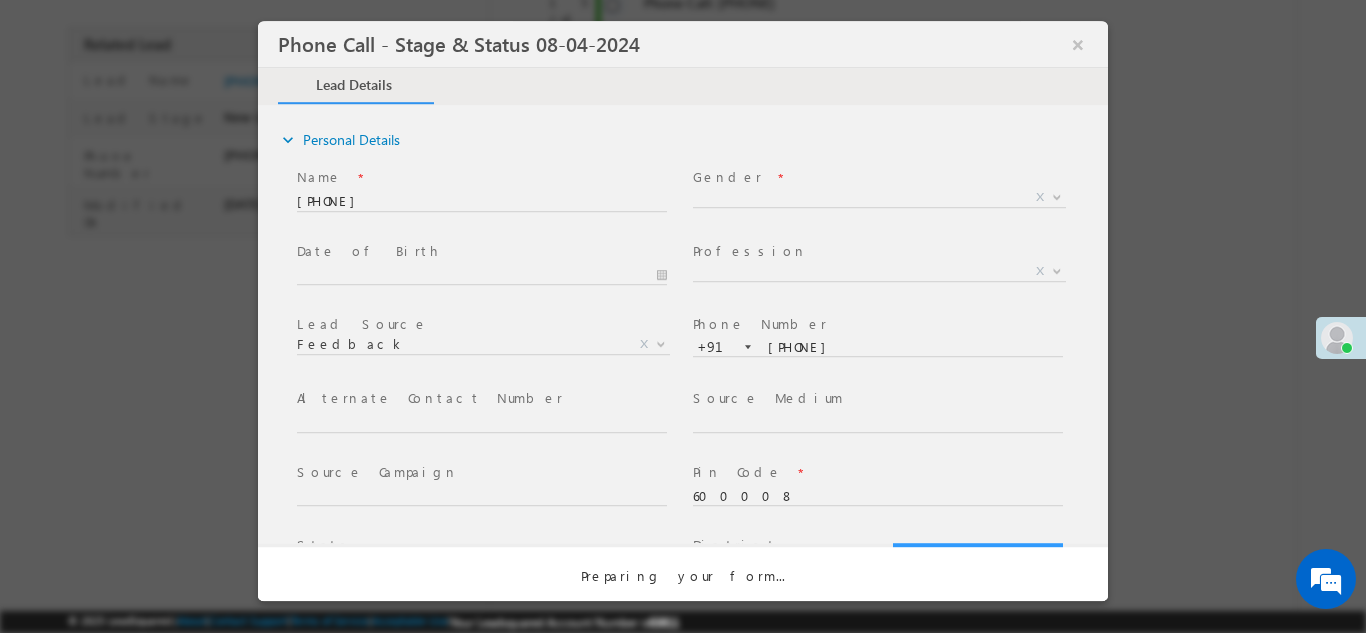 select on "Fresh Lead" 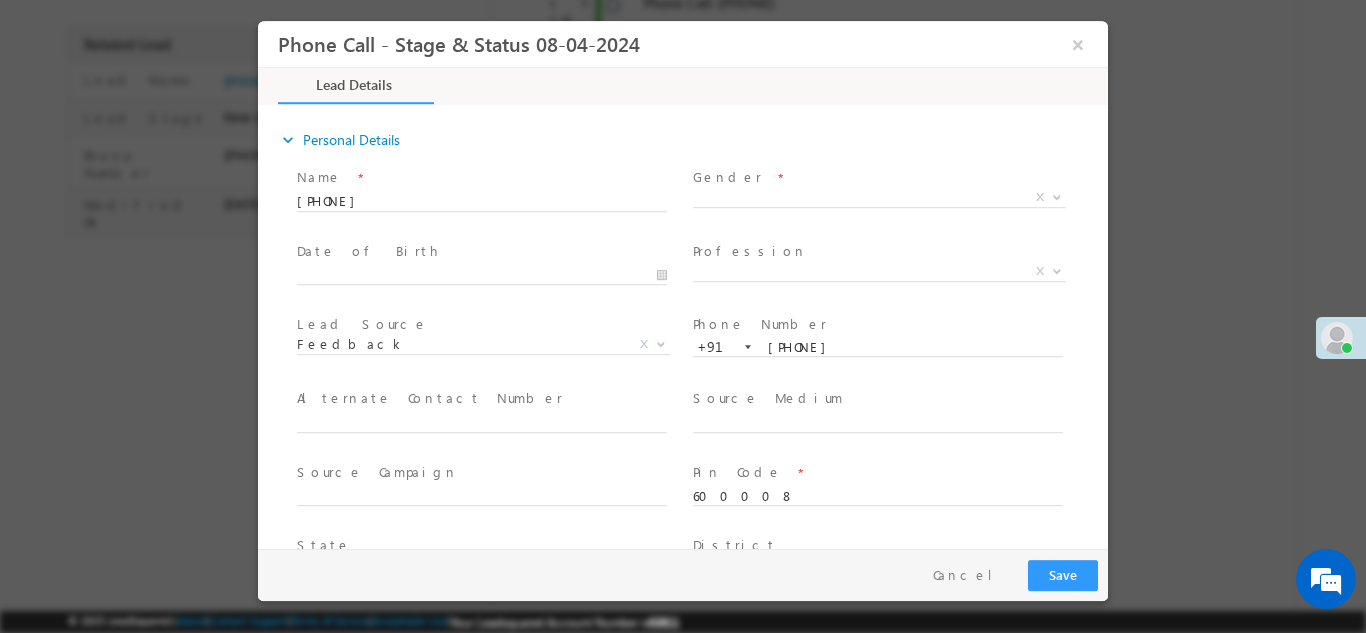 type on "07/15/25 3:34 PM" 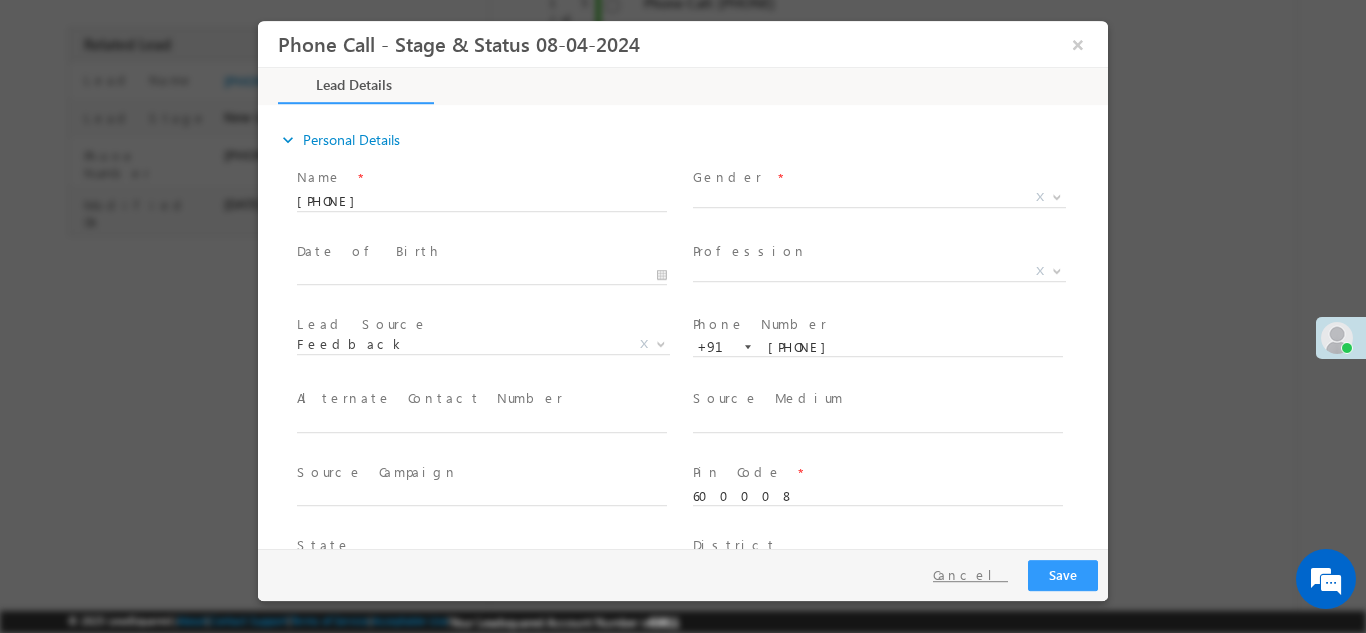 click on "Cancel" at bounding box center (970, 574) 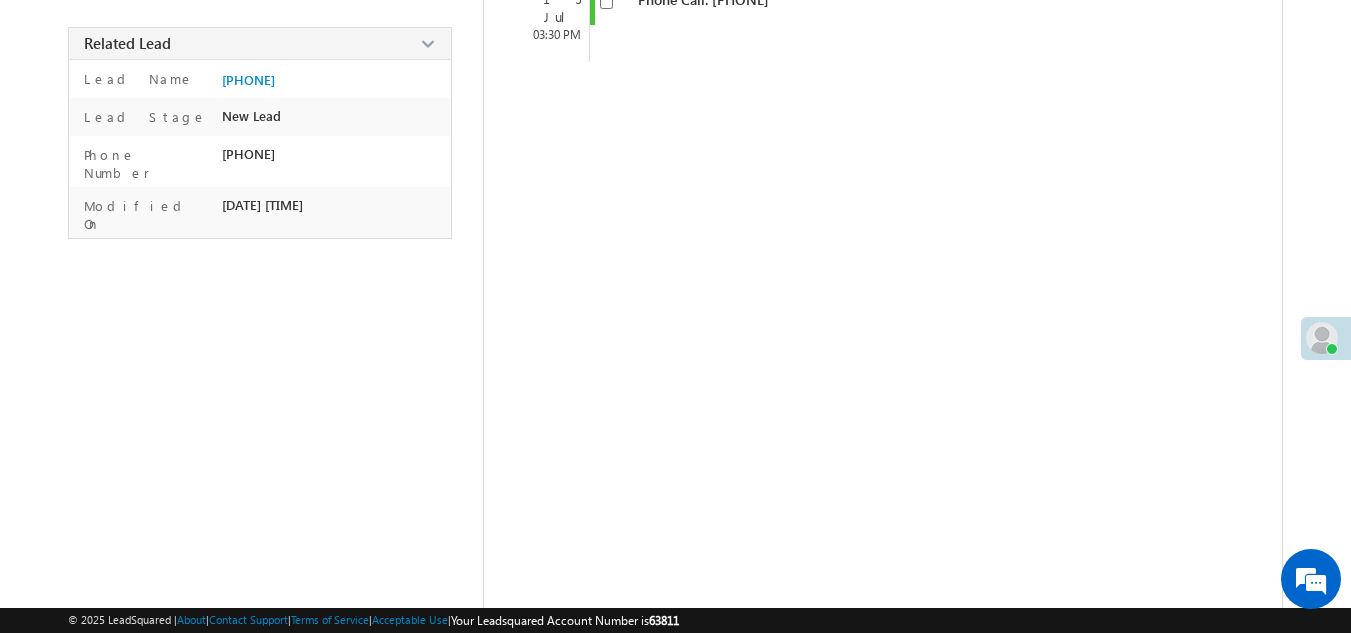 scroll, scrollTop: 472, scrollLeft: 0, axis: vertical 